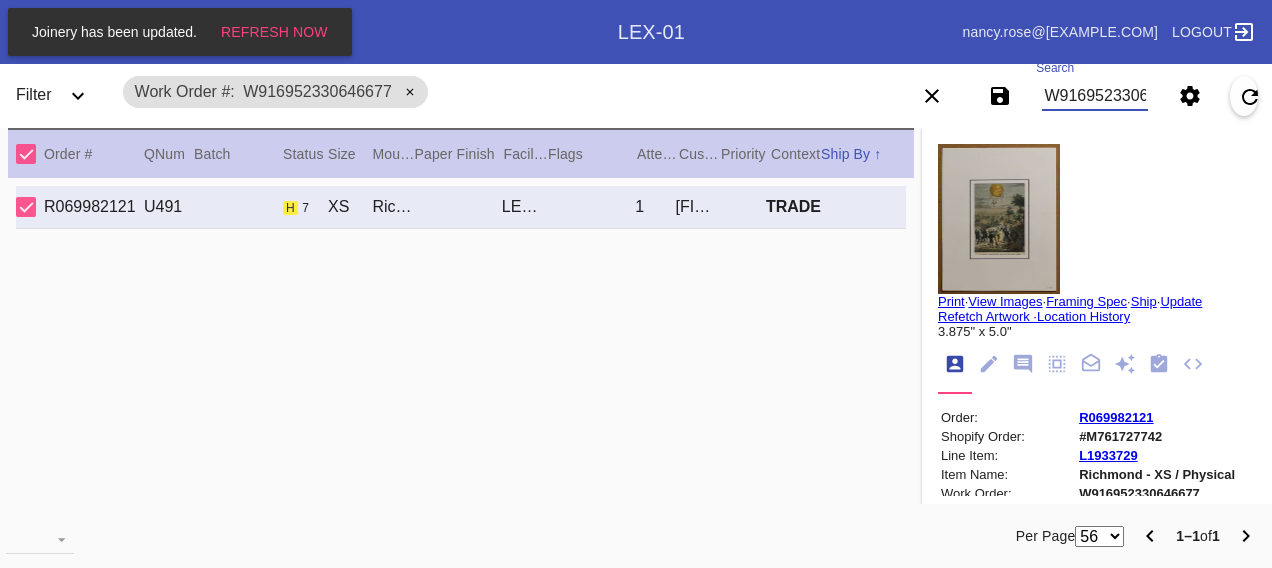 scroll, scrollTop: 0, scrollLeft: 0, axis: both 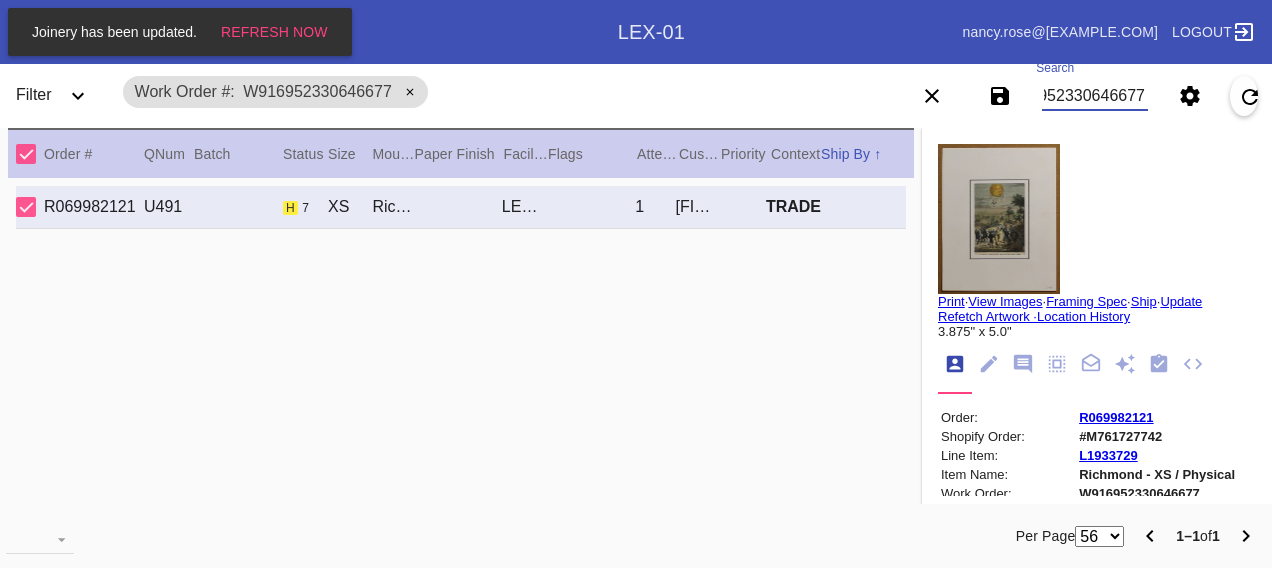 click on "W916952330646677" at bounding box center (1094, 96) 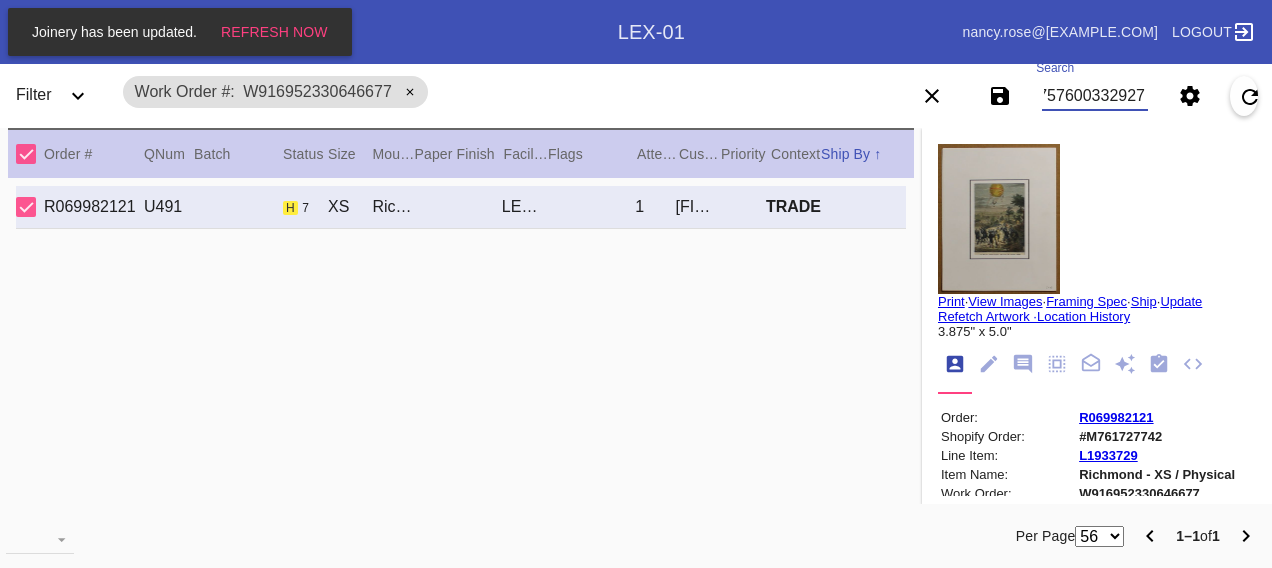 type on "W489757600332927" 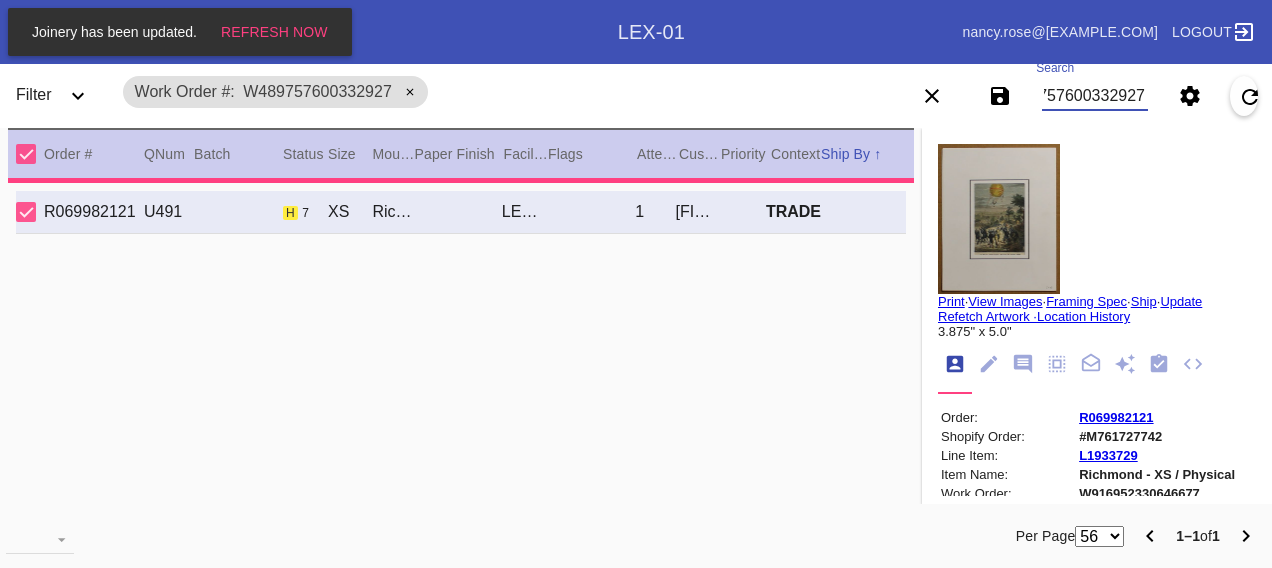 type on "2.5" 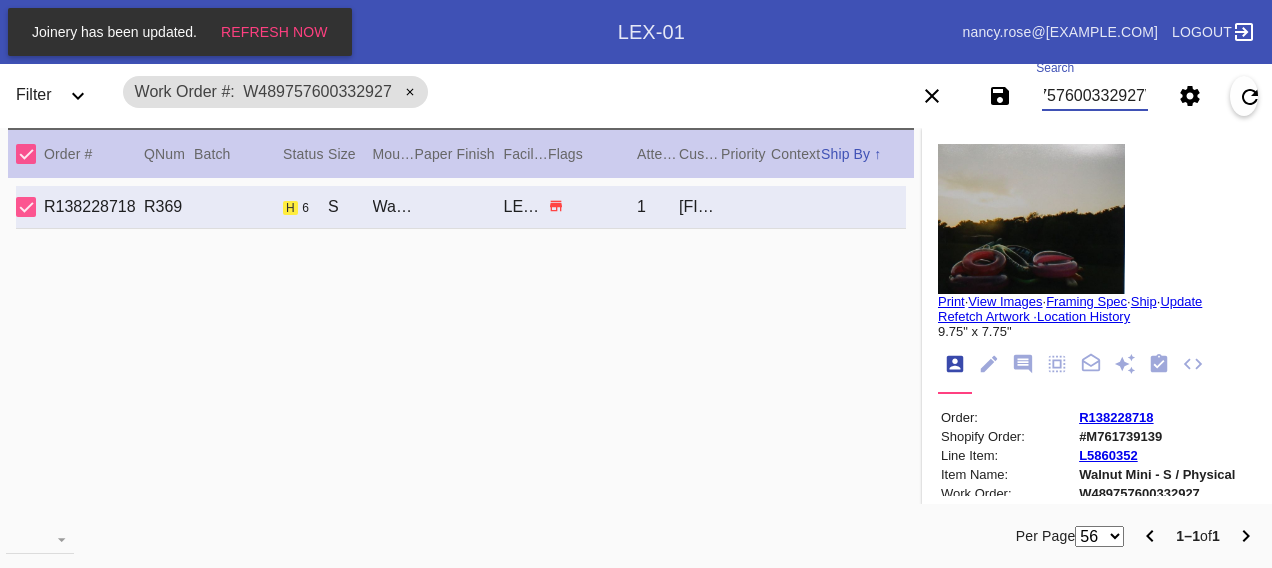 scroll, scrollTop: 0, scrollLeft: 198, axis: horizontal 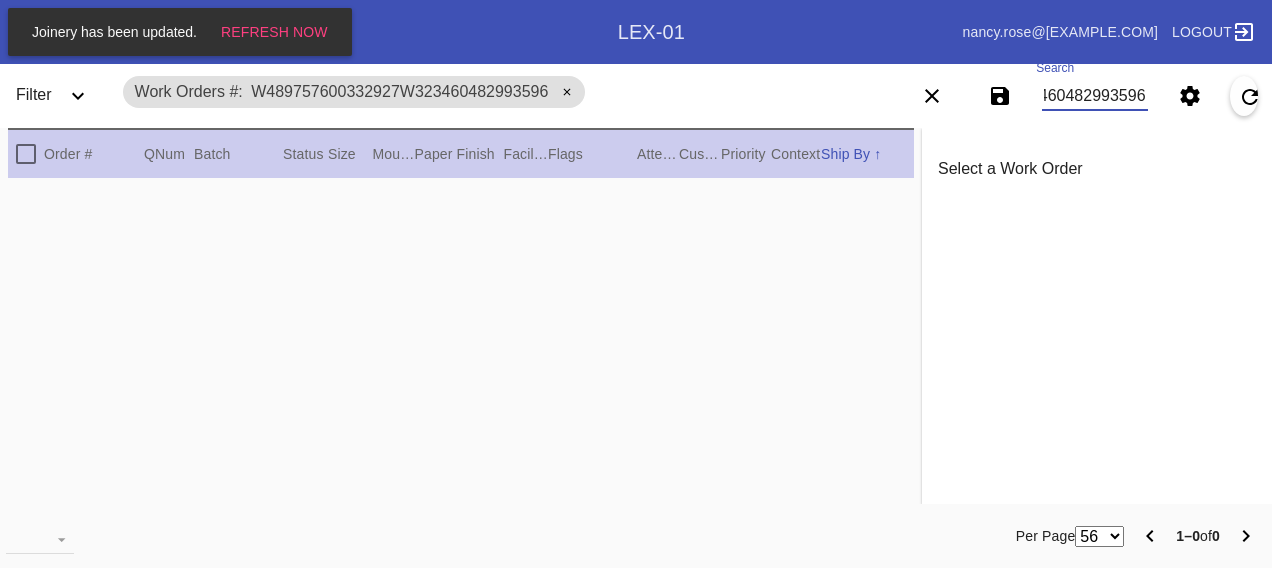click on "W489757600332927W323460482993596" at bounding box center (1094, 96) 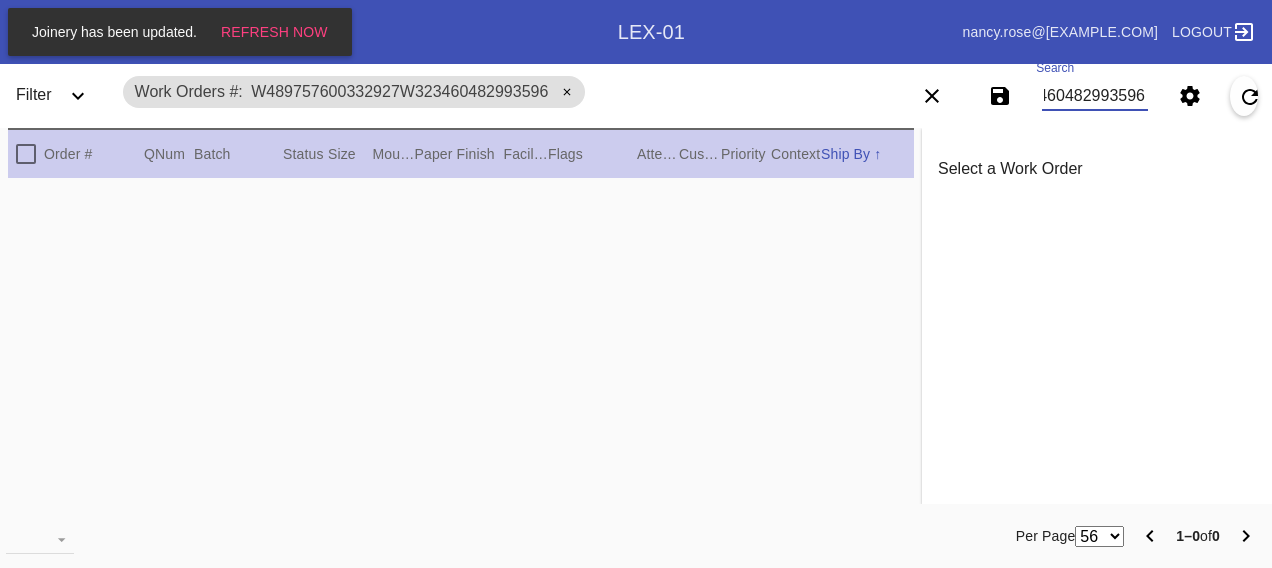 type on "W323460482993596" 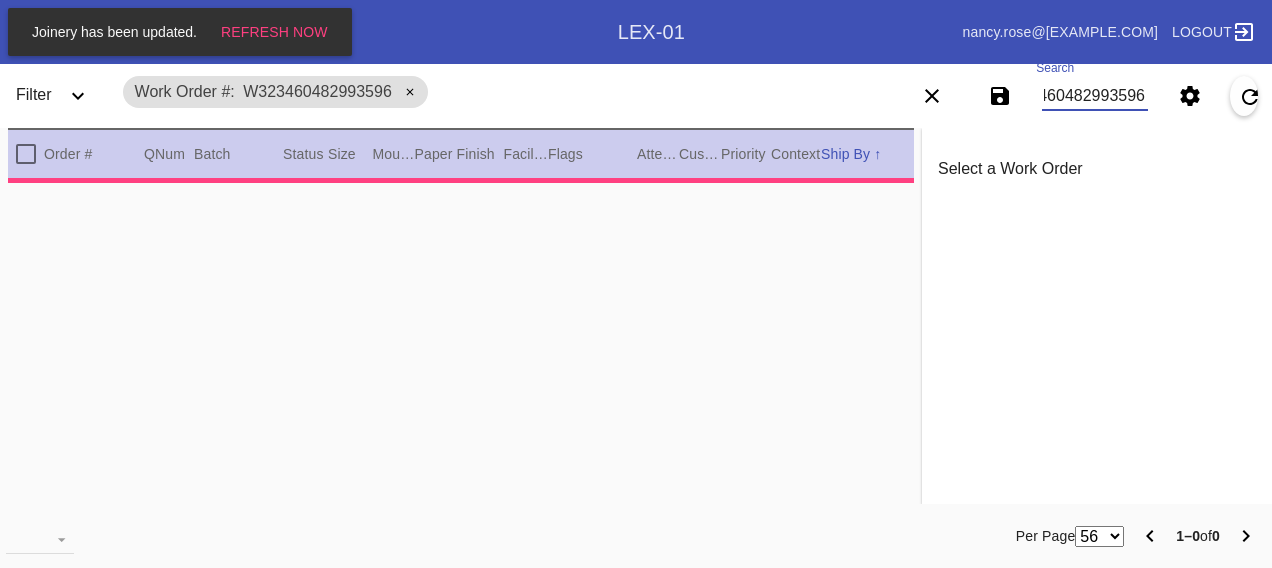 type on "3.0" 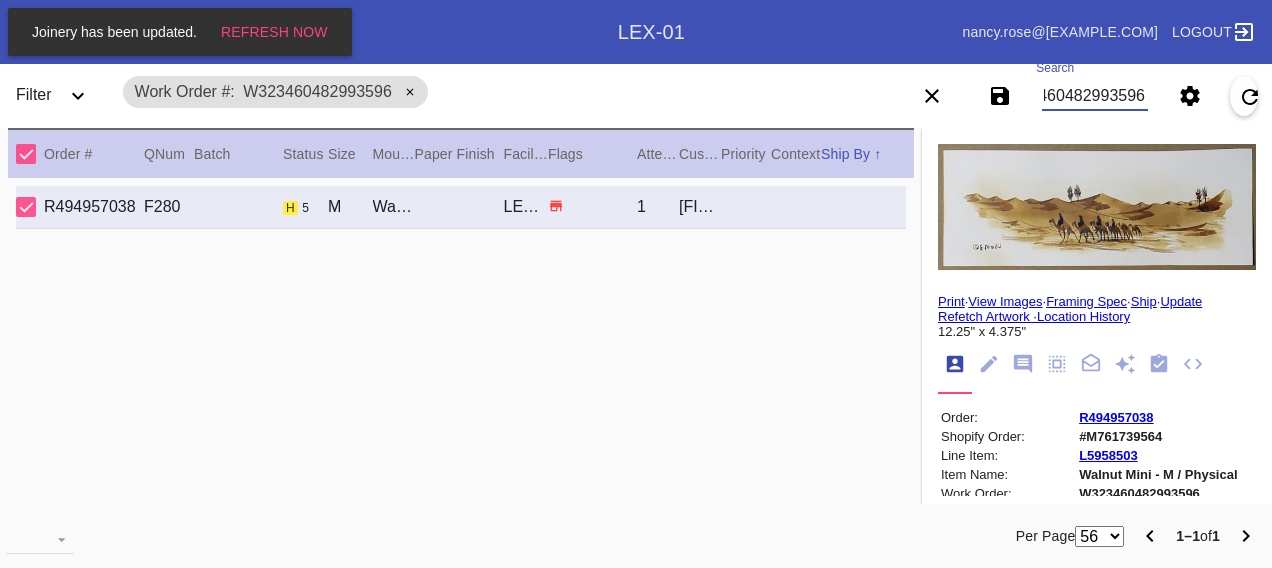 click on "W323460482993596" at bounding box center (1094, 96) 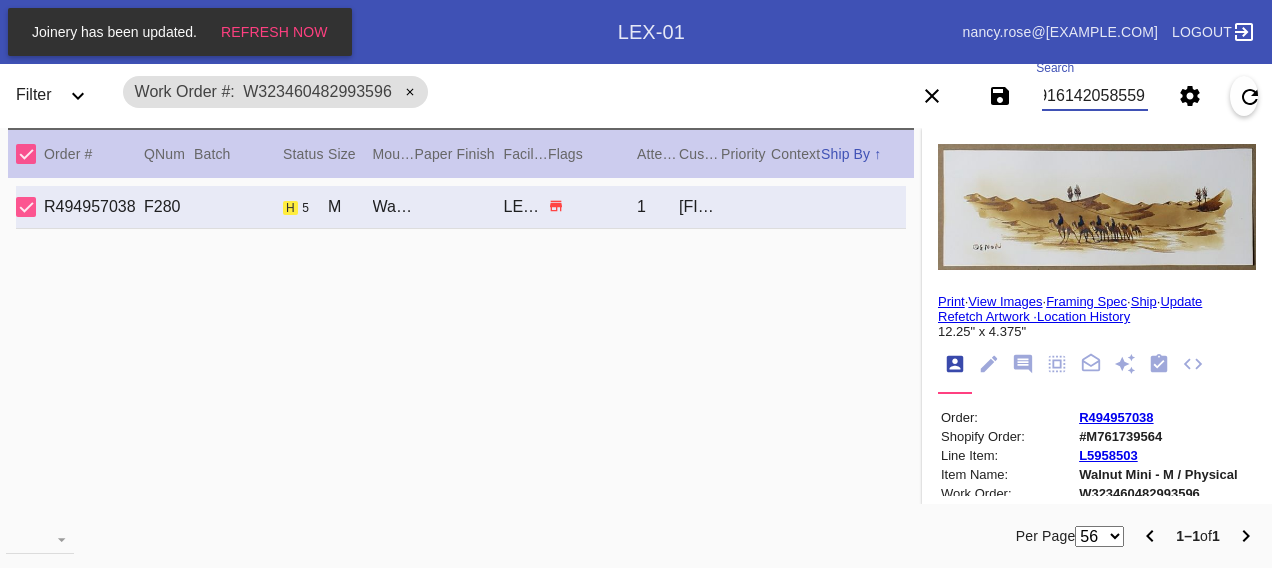 type on "W201916142058559" 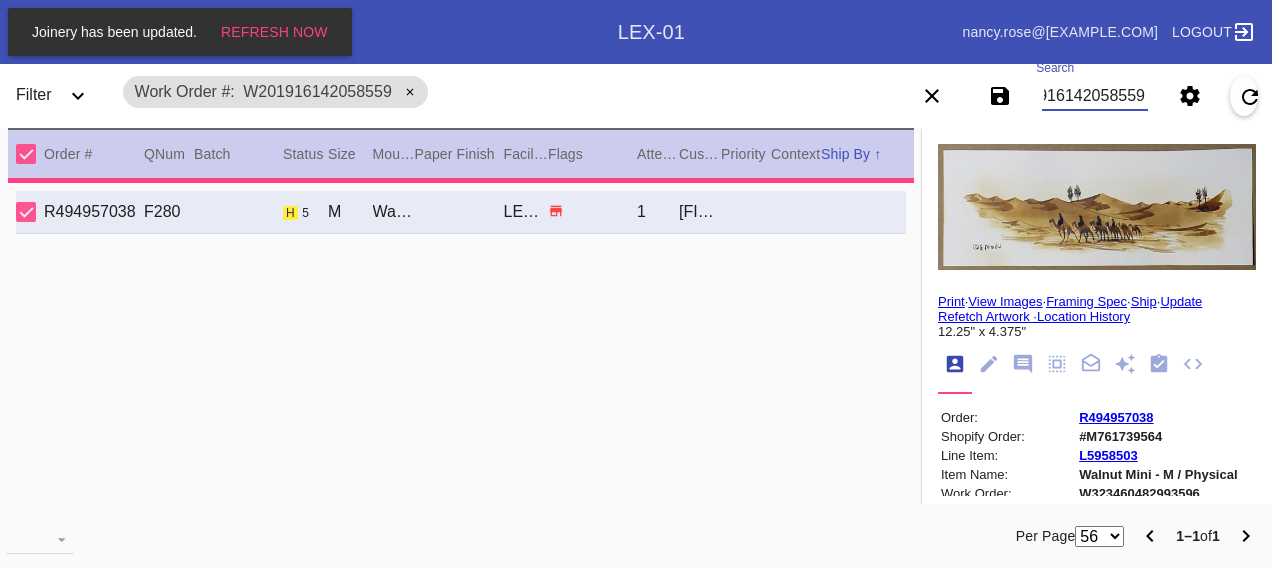 type on "1.5" 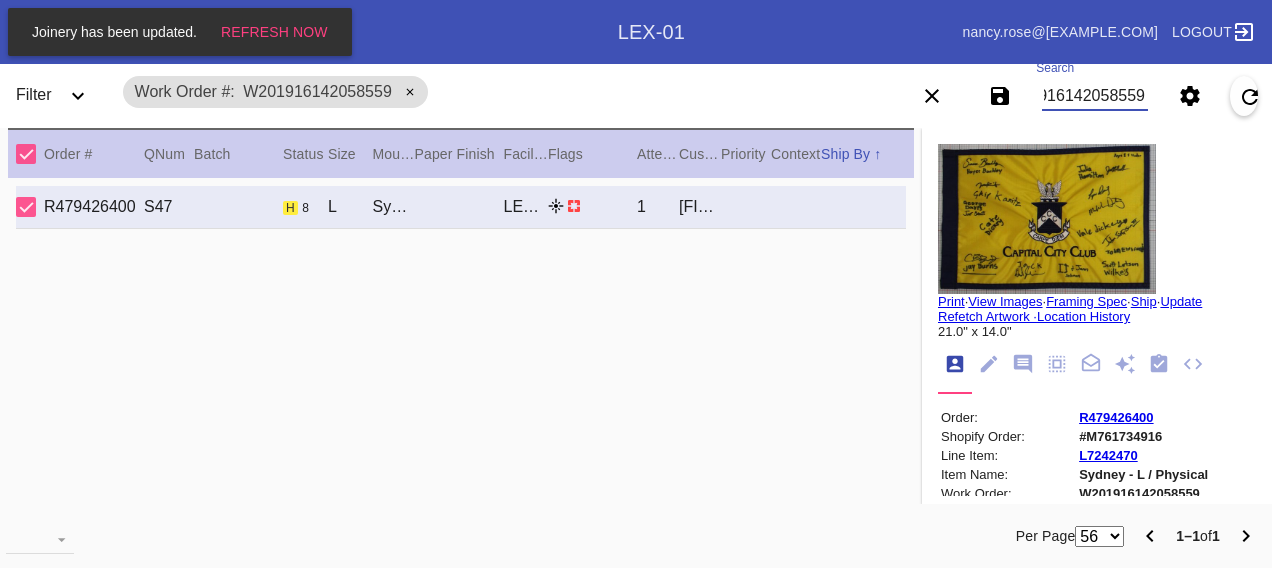 click on "W201916142058559" at bounding box center (1094, 96) 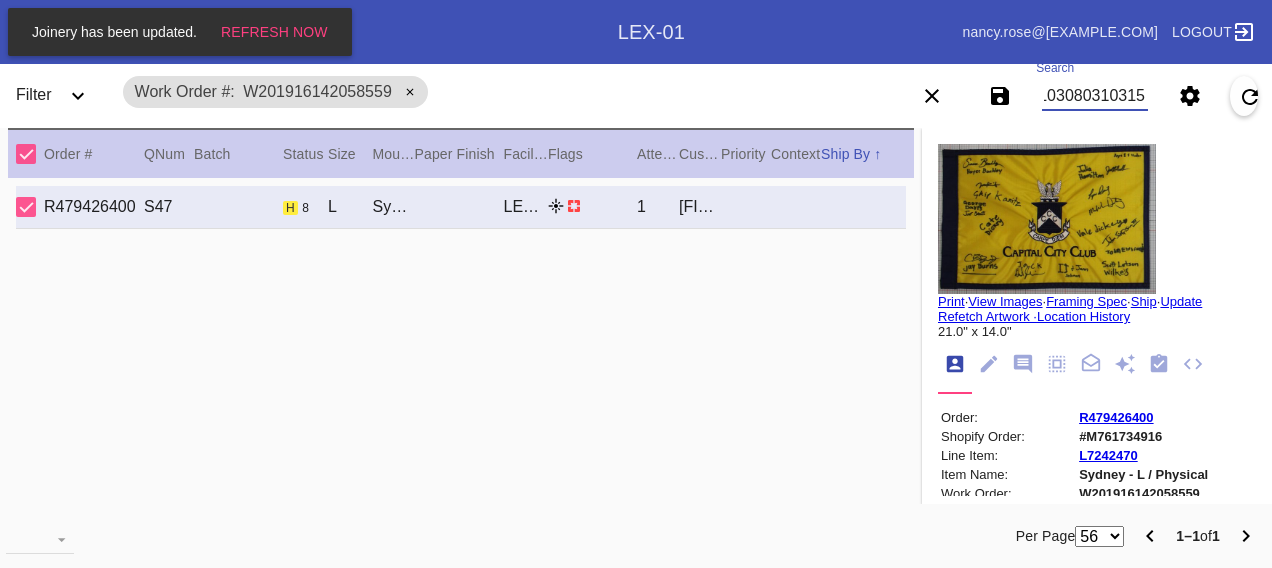 type on "W874103080310315" 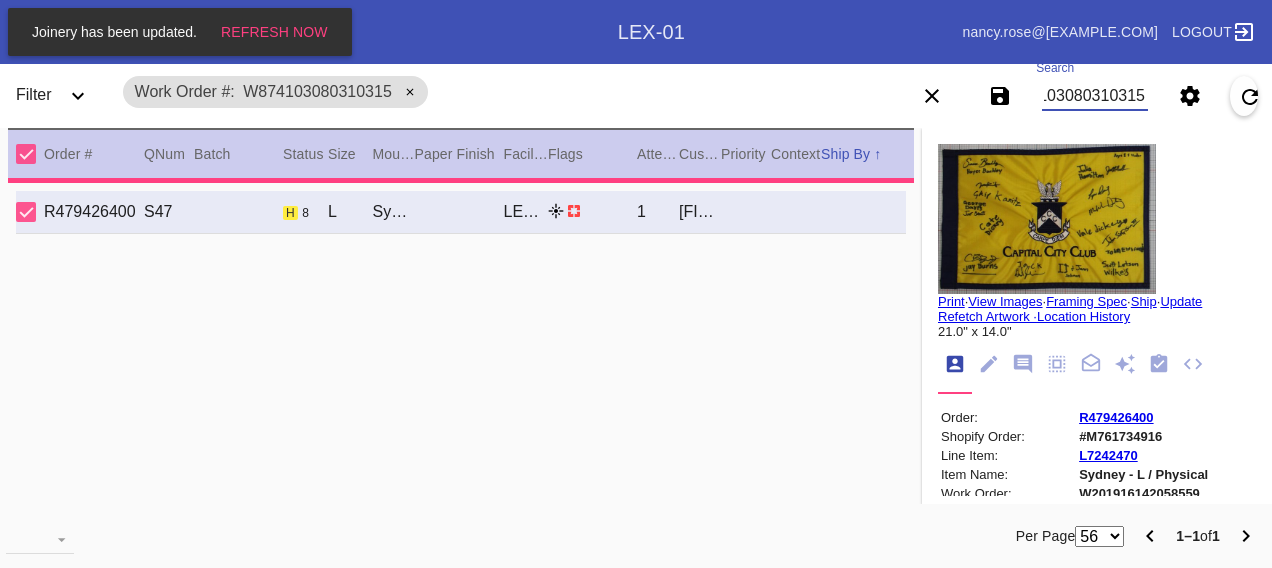 type on "2.5" 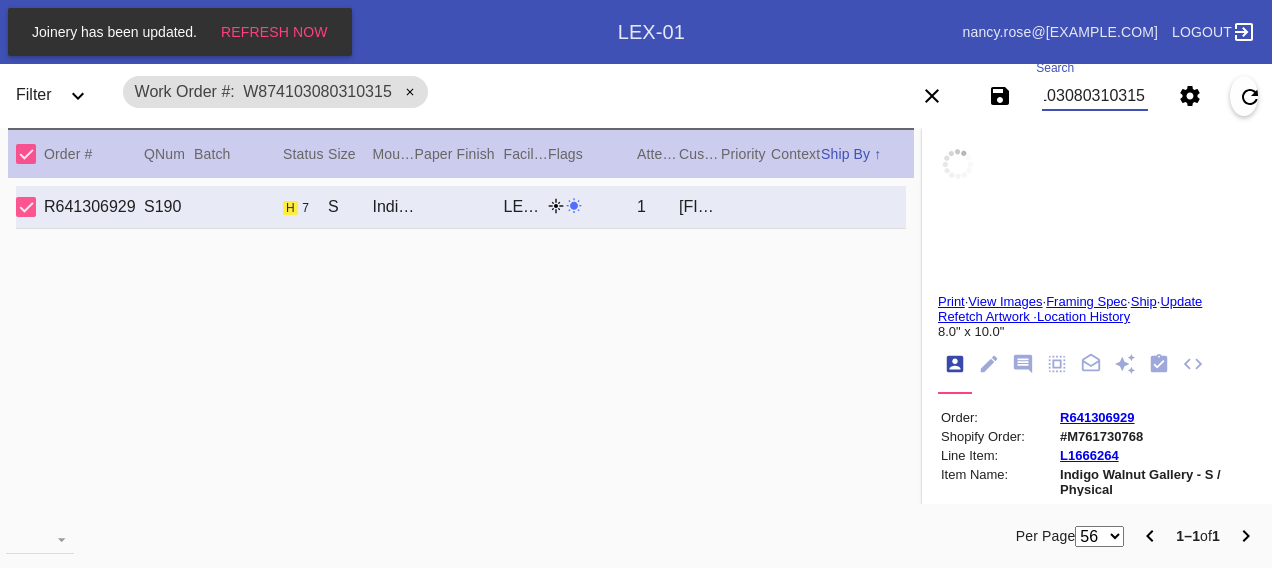 type on "[MONTH] [DAY], [YEAR]" 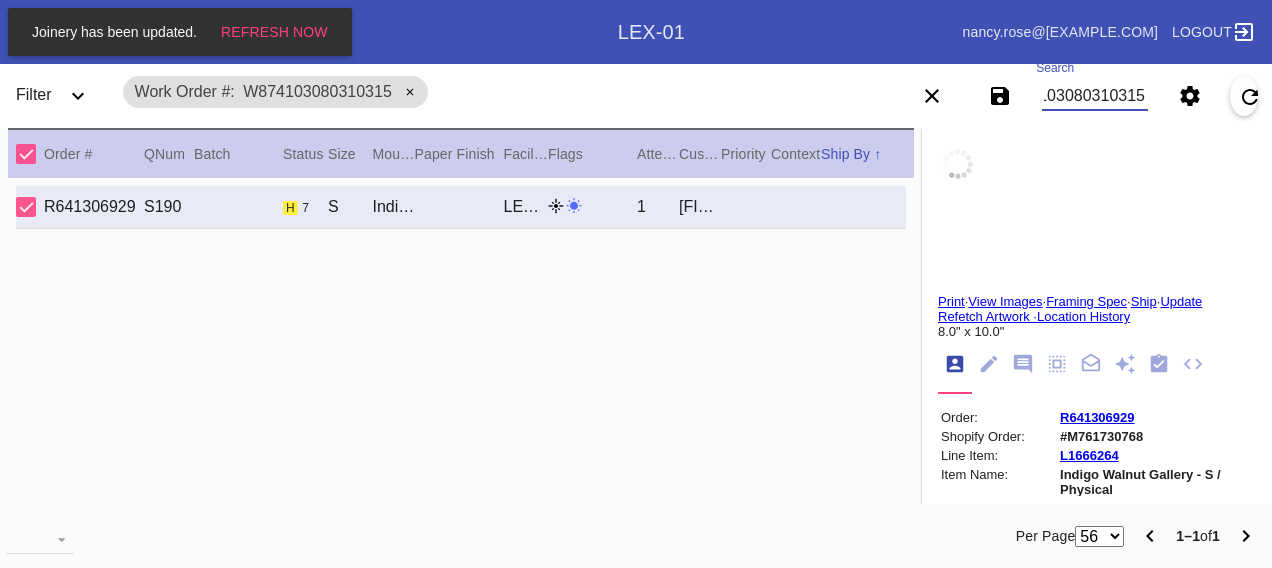 type on "[CITY], [STATE]" 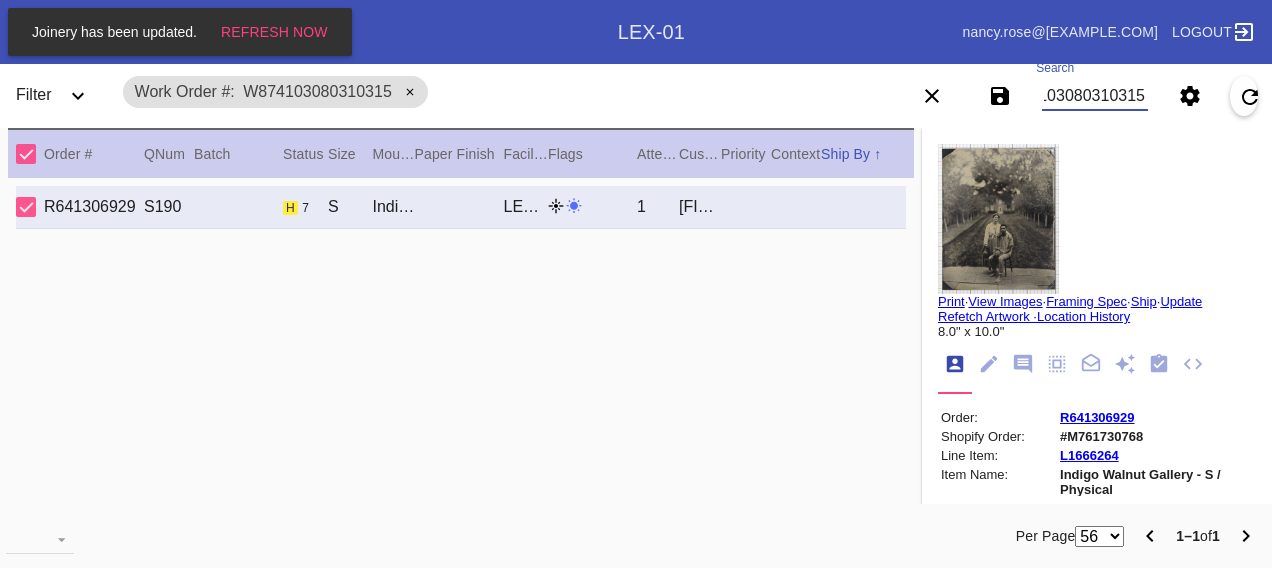 click on "W874103080310315" at bounding box center [1094, 96] 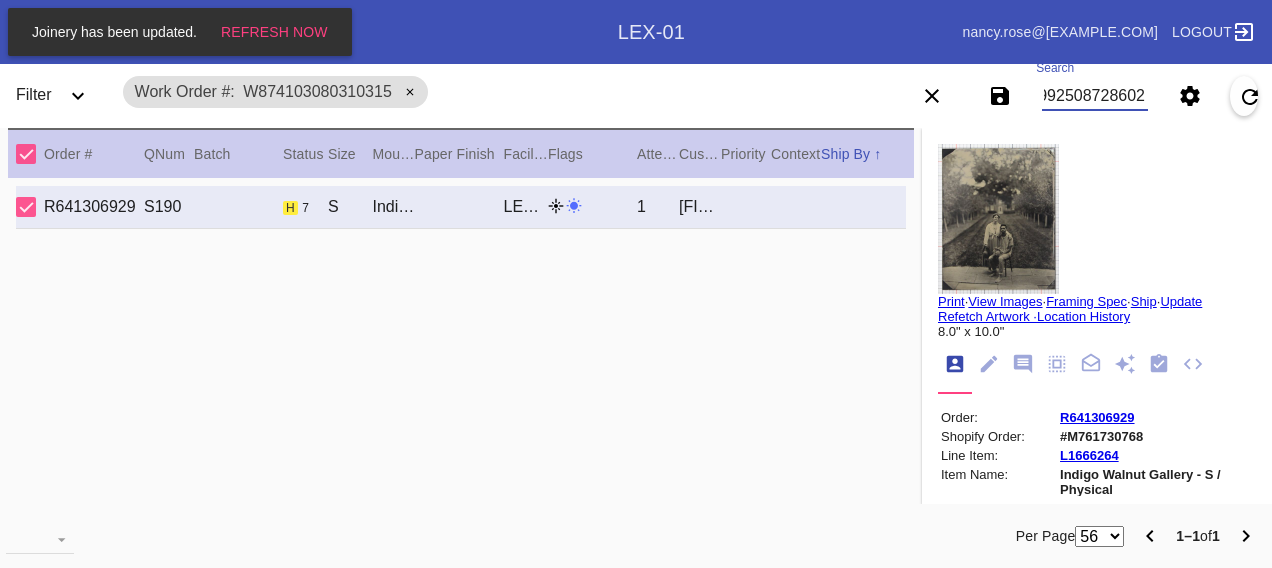 type on "W422992508728602" 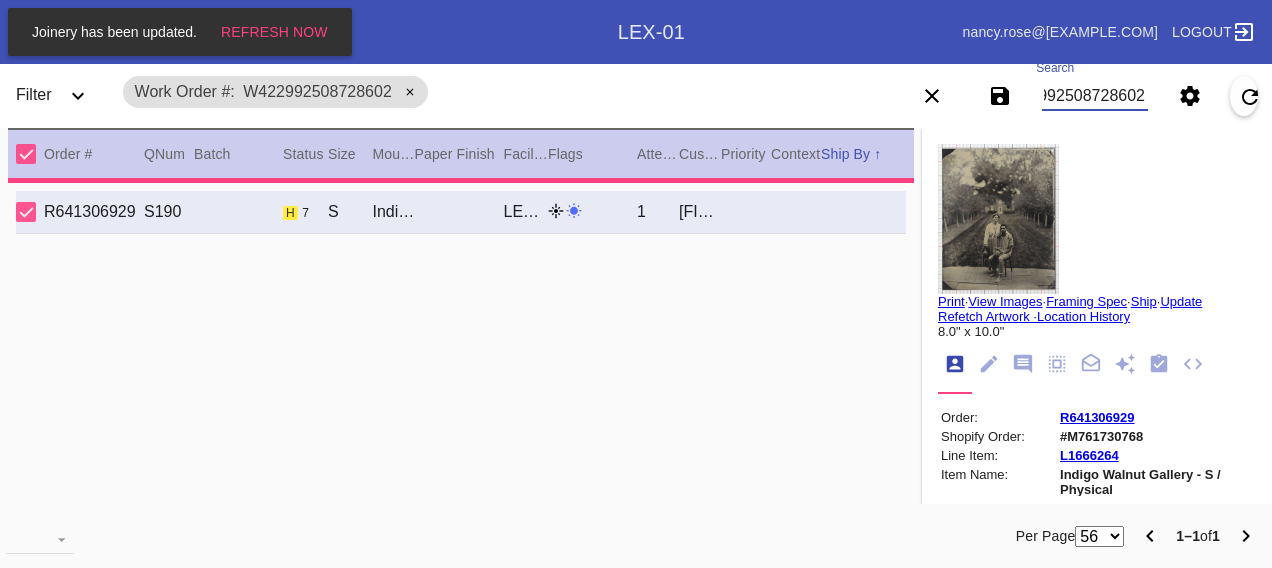 type on "5.0" 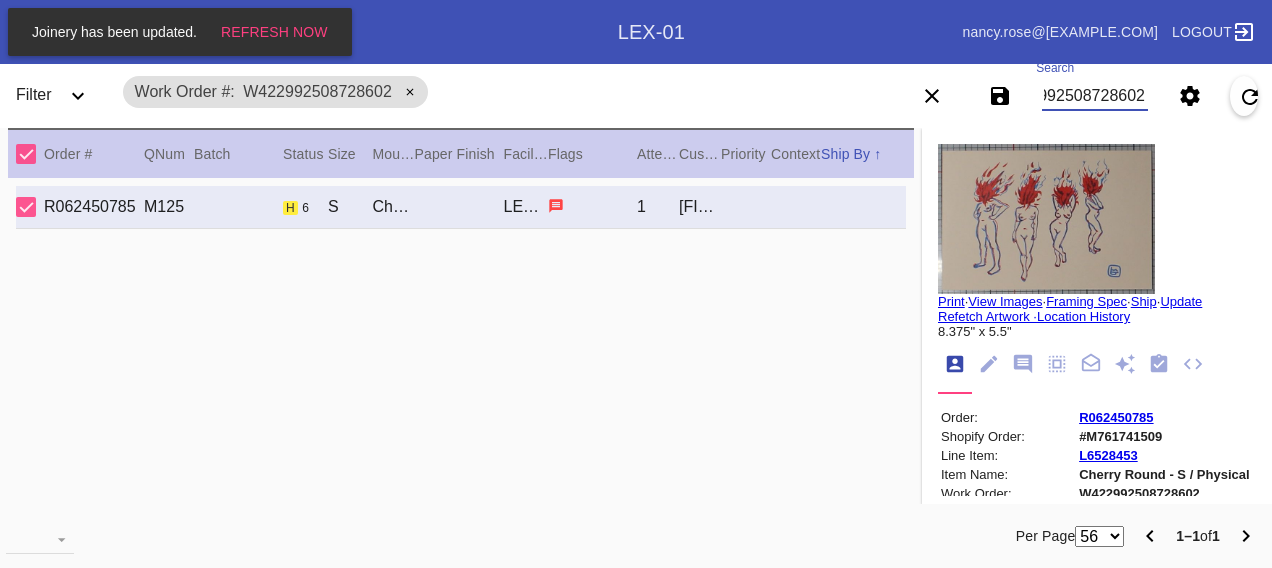 click on "W422992508728602" at bounding box center (1094, 96) 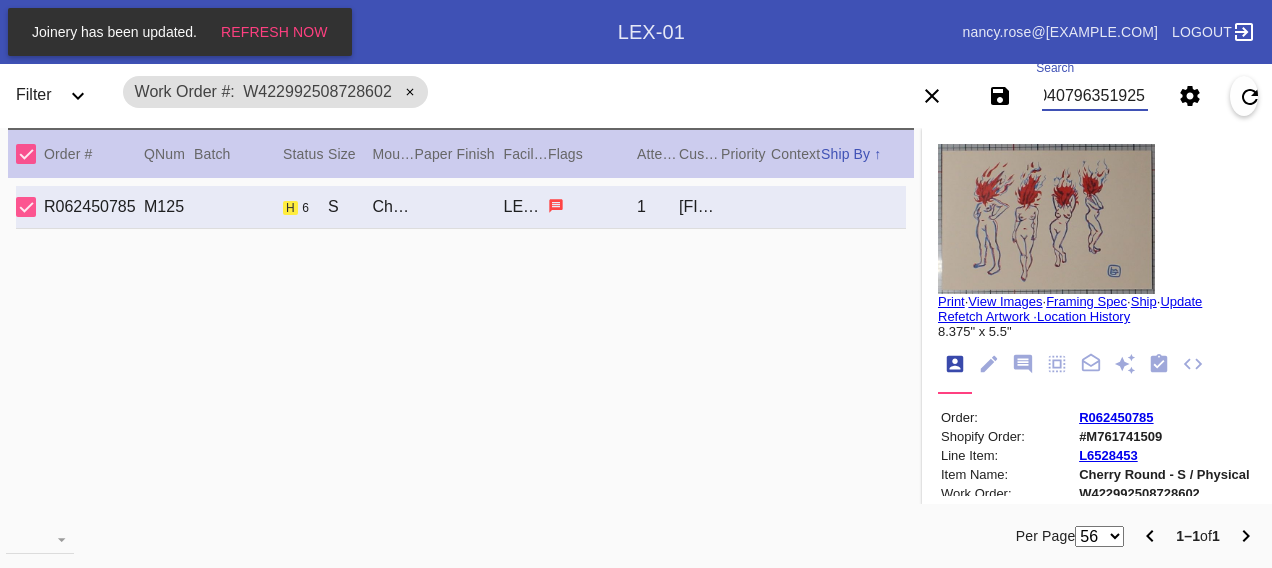 type on "W904040796351925" 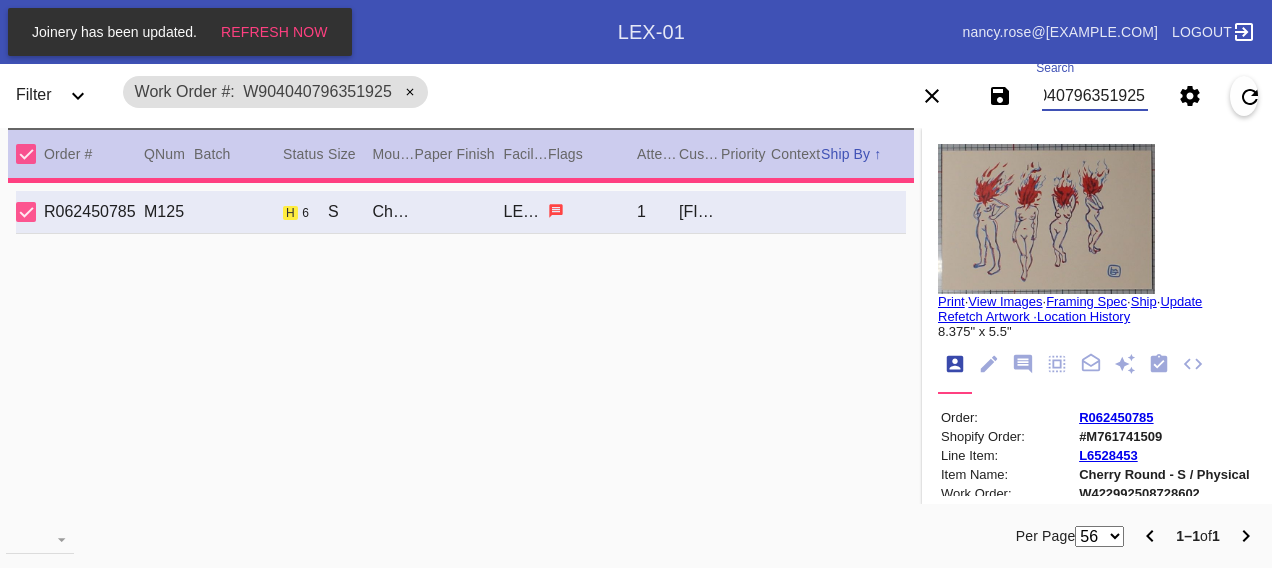 type on "10.0" 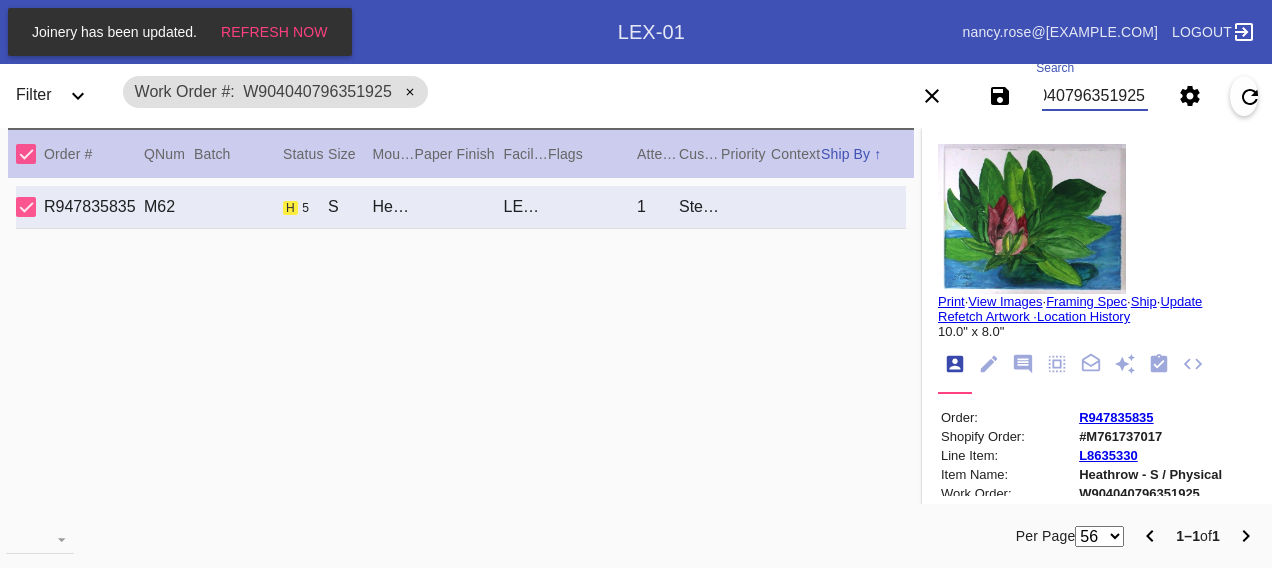 click on "W904040796351925" at bounding box center [1094, 96] 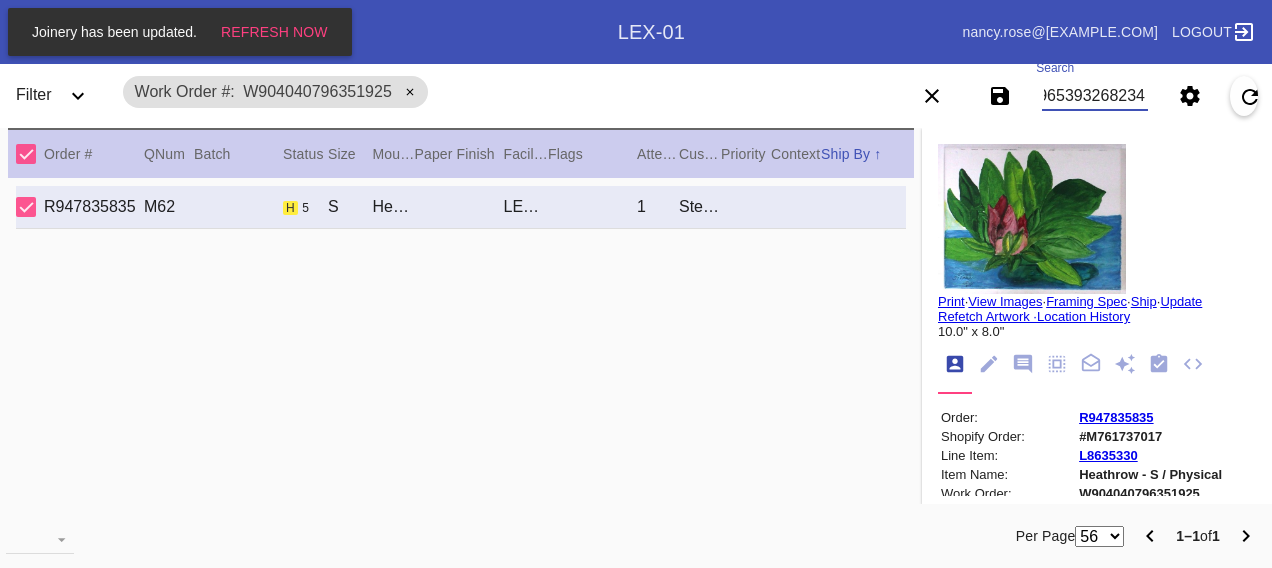 type on "W138965393268234" 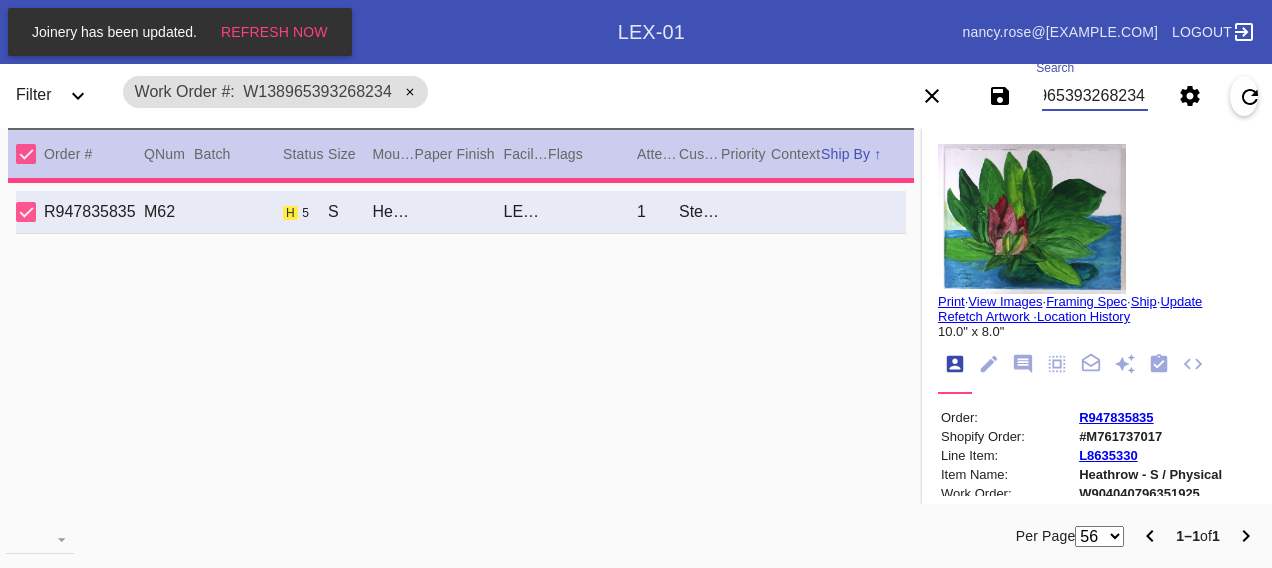 type on "12.625" 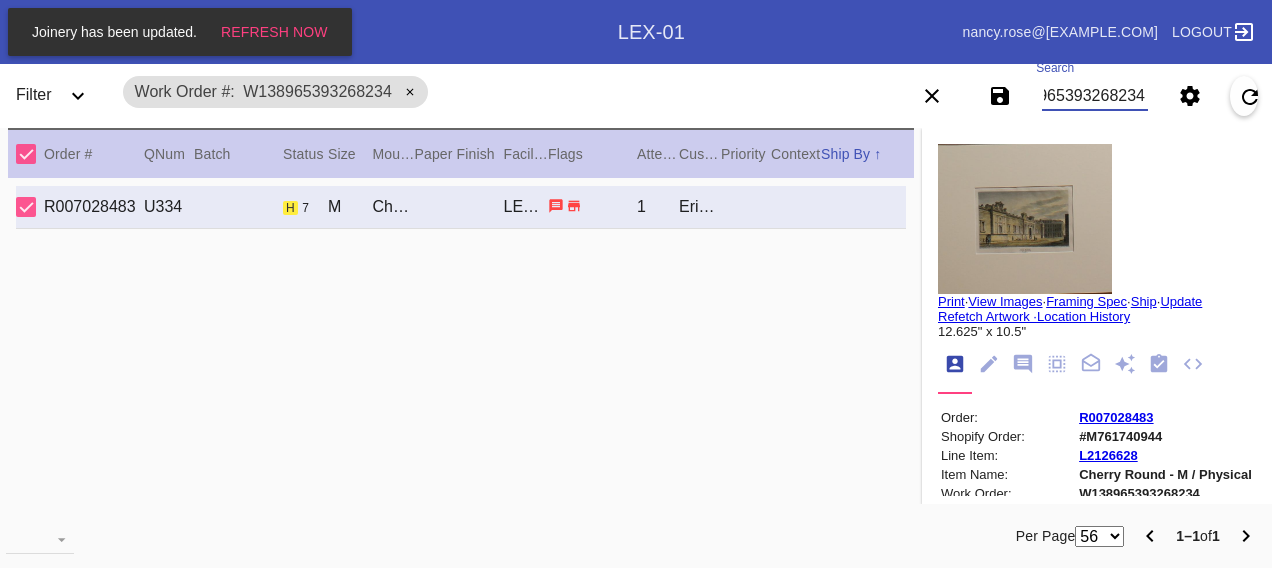 click on "W138965393268234" at bounding box center (1094, 96) 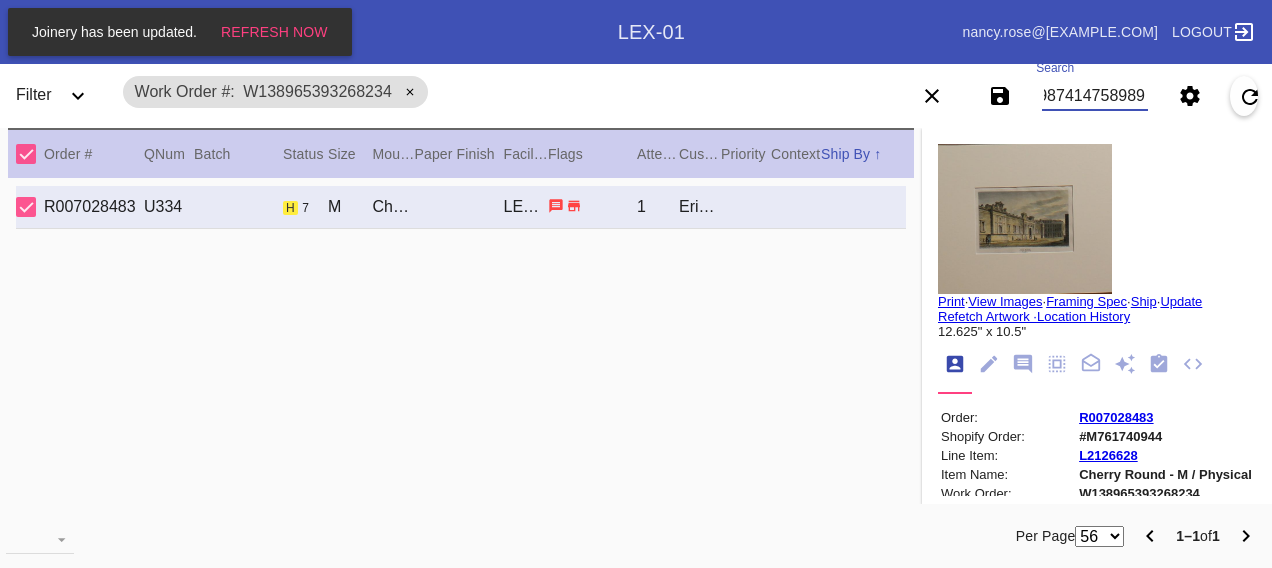 type on "W580987414758989" 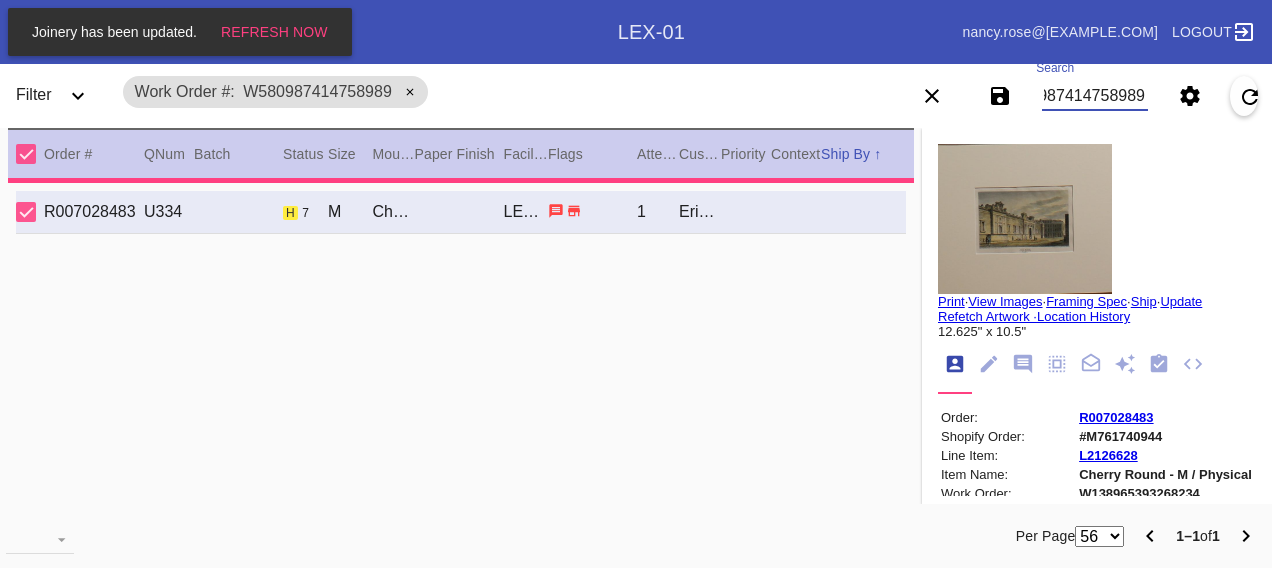 type on "8.0" 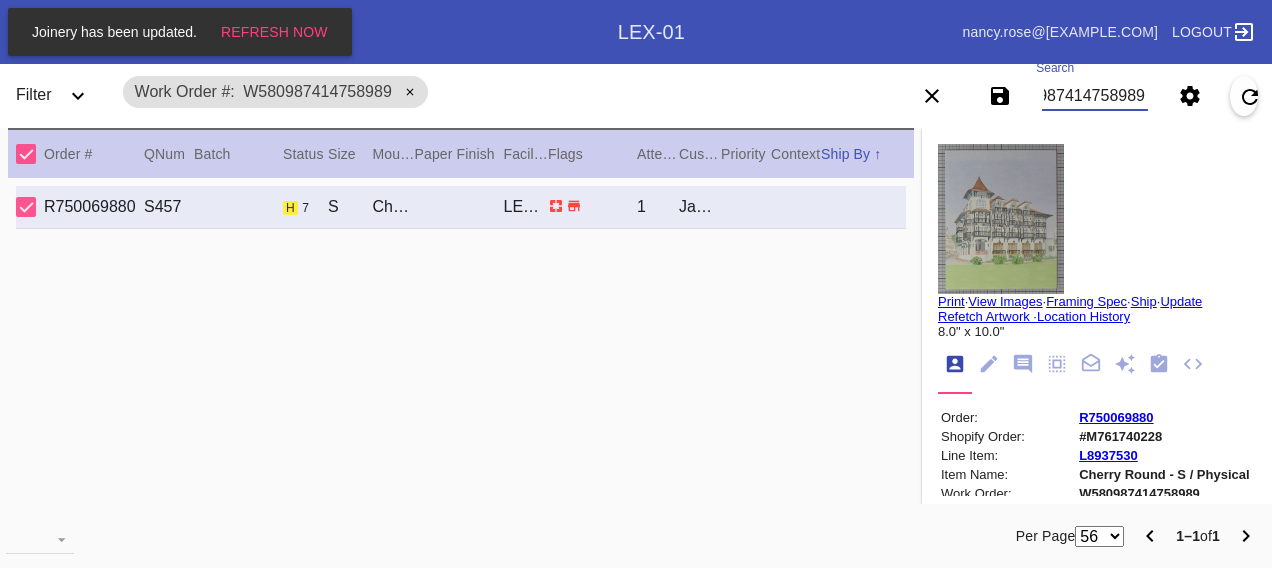 click on "W580987414758989" at bounding box center (1094, 96) 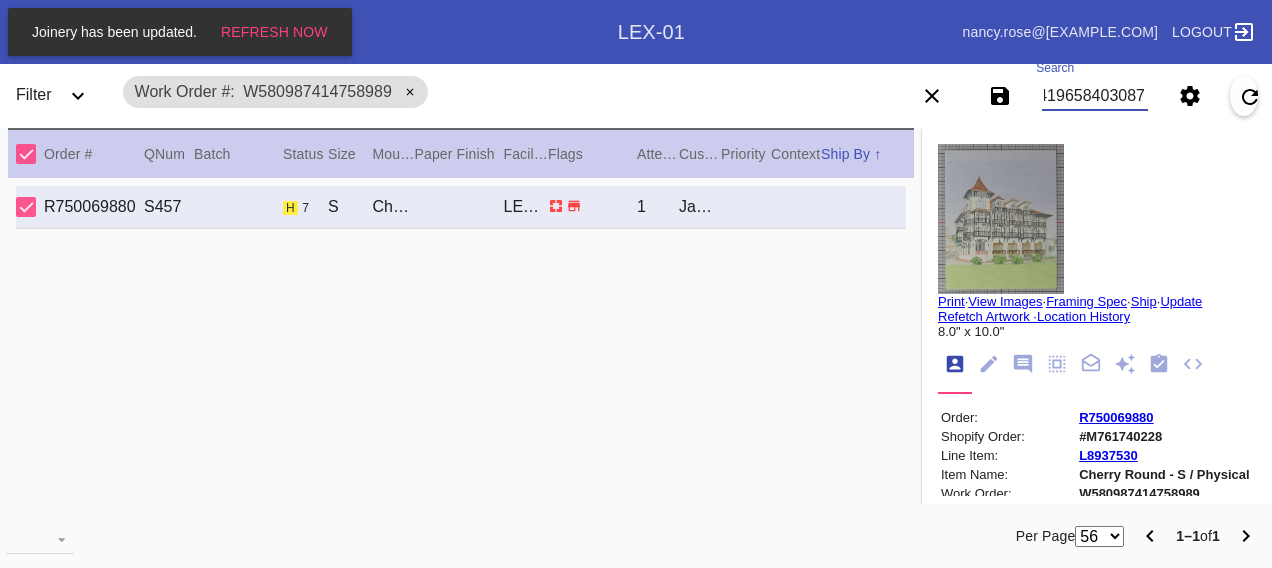 type on "W427419658403087" 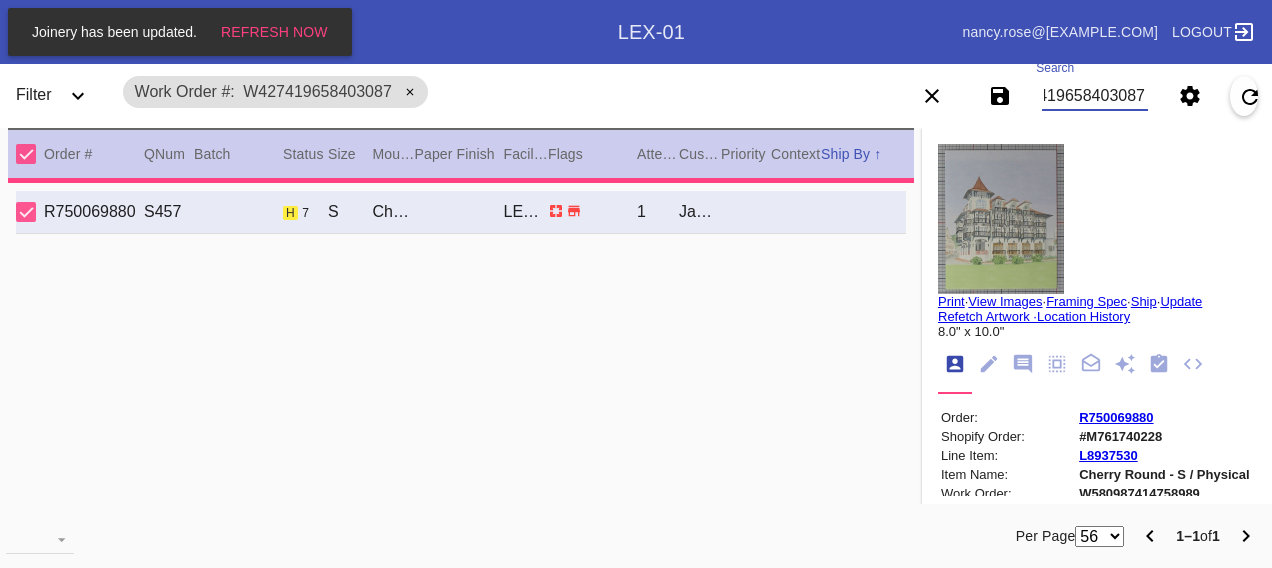 type on "10.0" 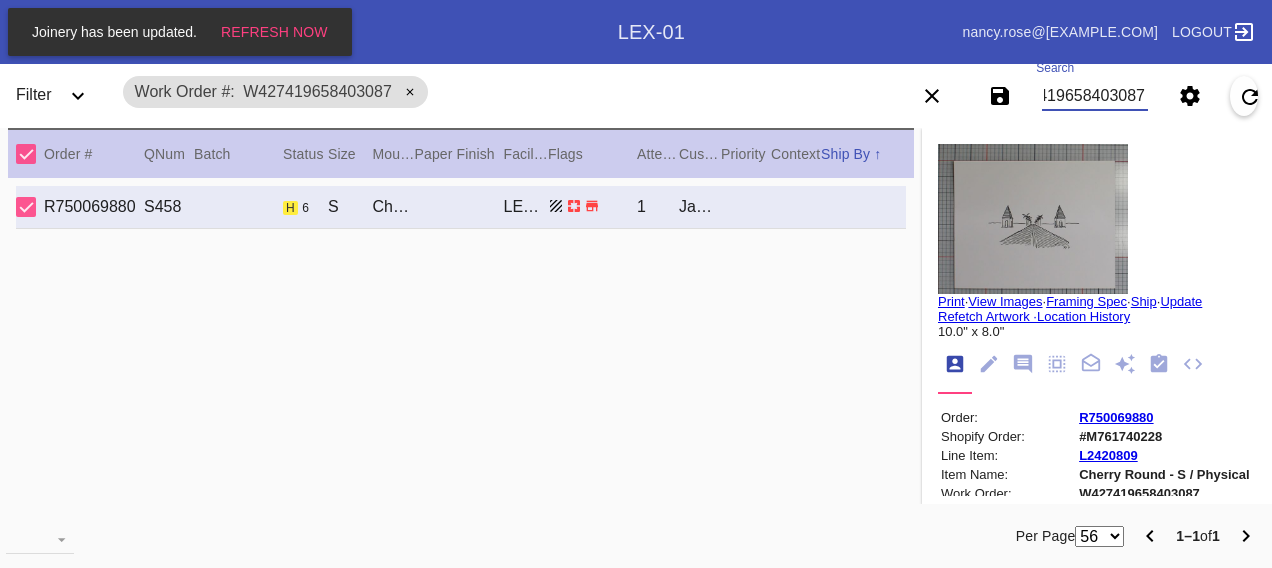 click on "W427419658403087" at bounding box center (1094, 96) 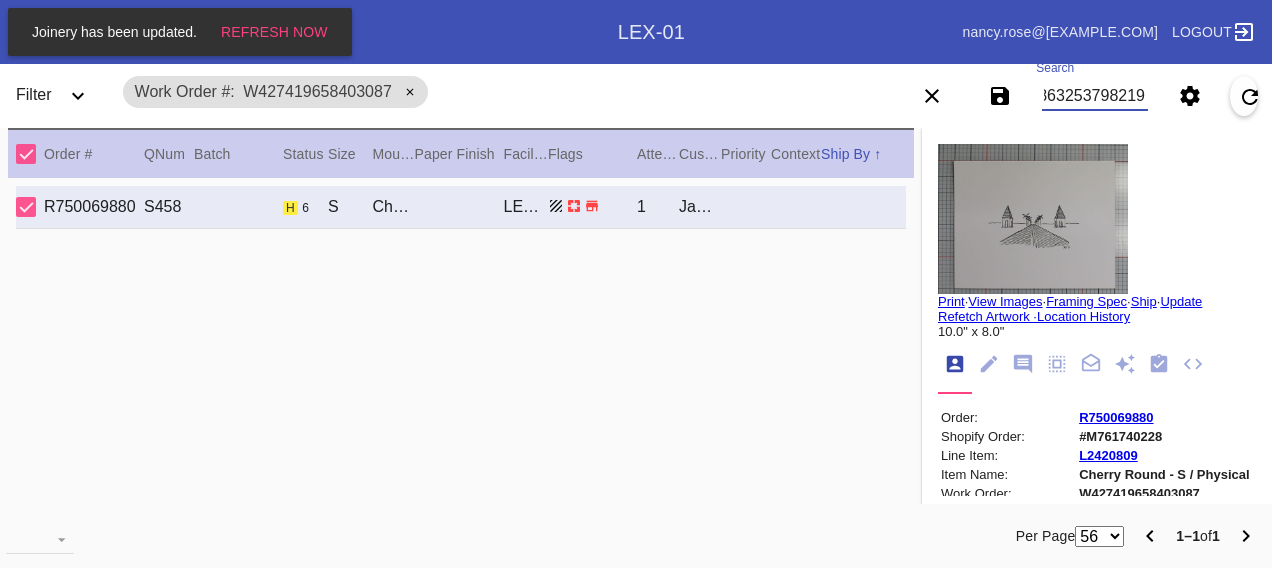 scroll, scrollTop: 0, scrollLeft: 48, axis: horizontal 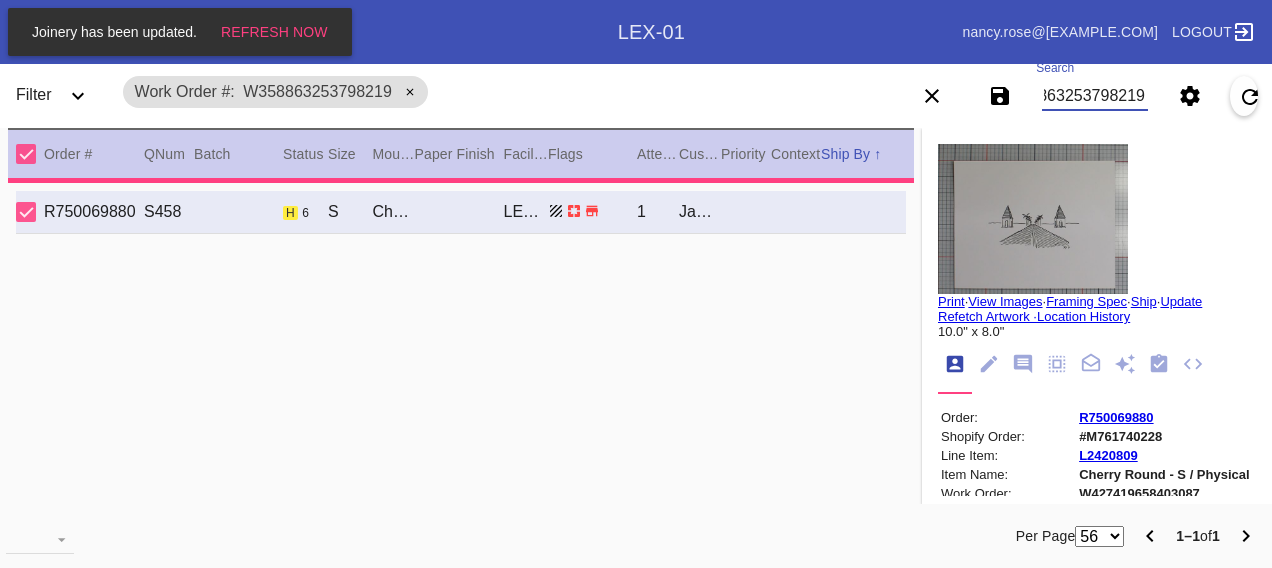type on "16.5" 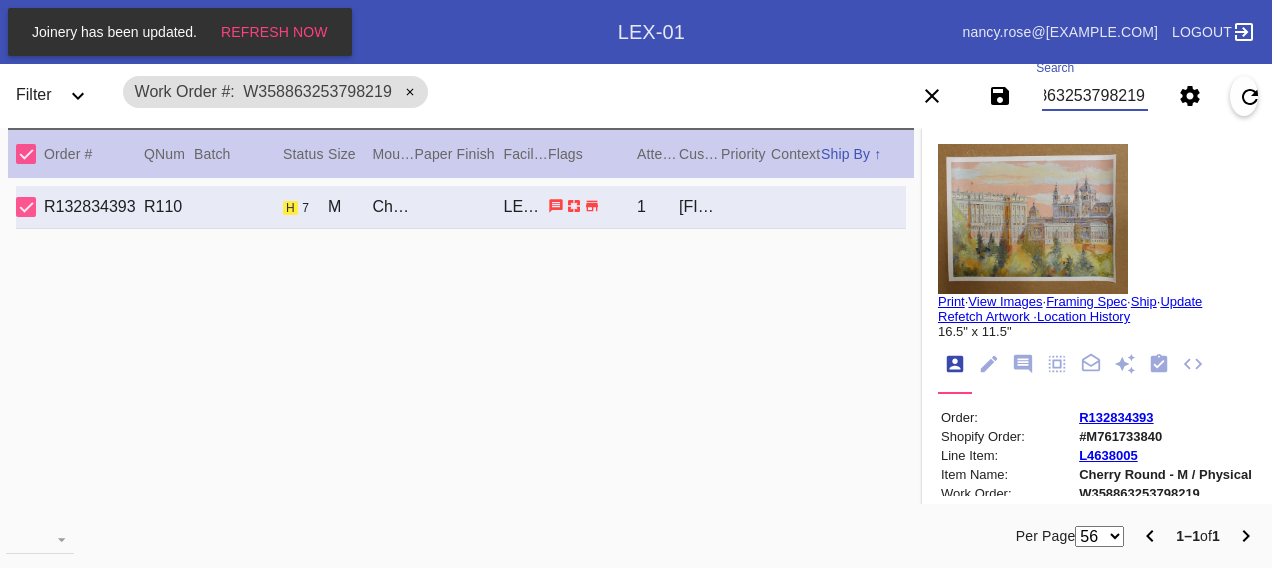 click on "W358863253798219" at bounding box center (1094, 96) 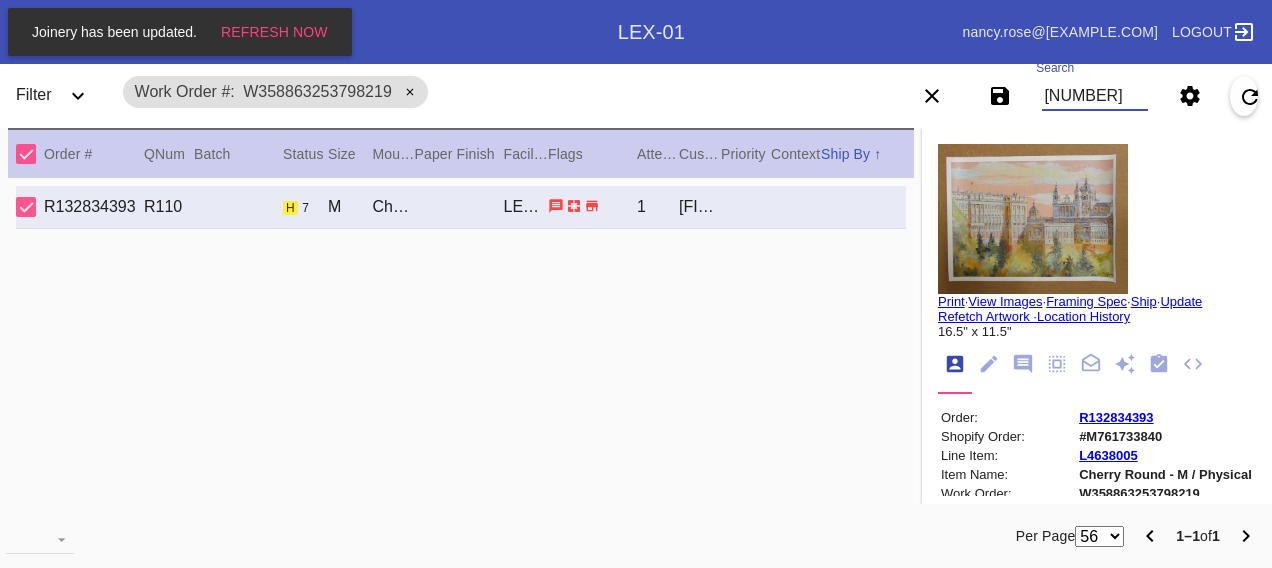 type on "[NUMBER]" 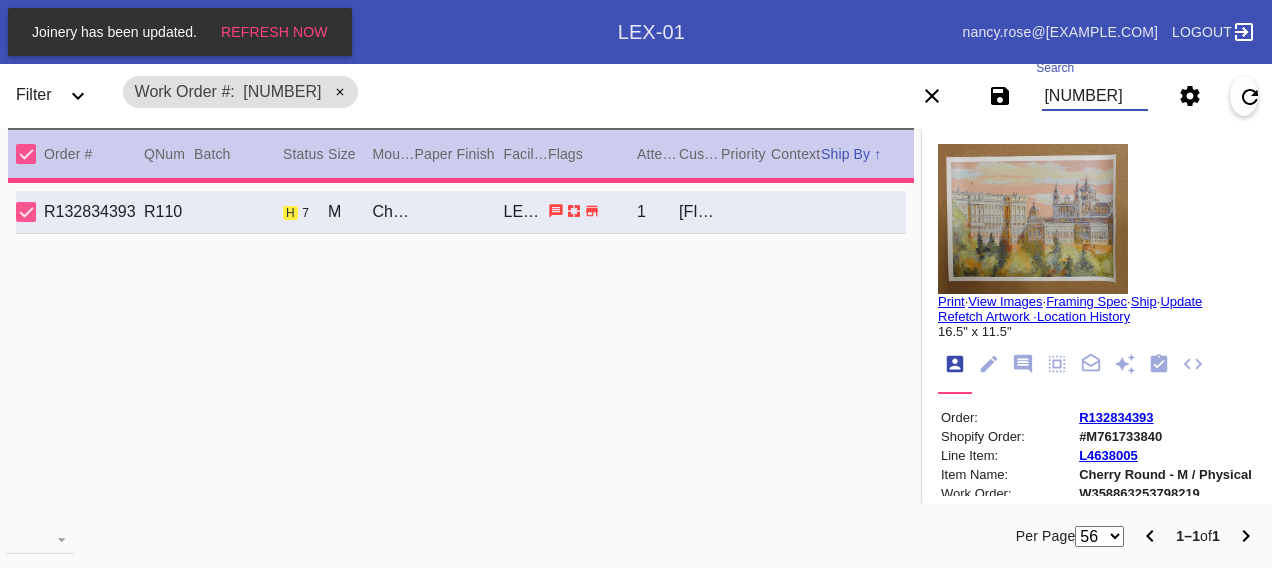 type on "10.0" 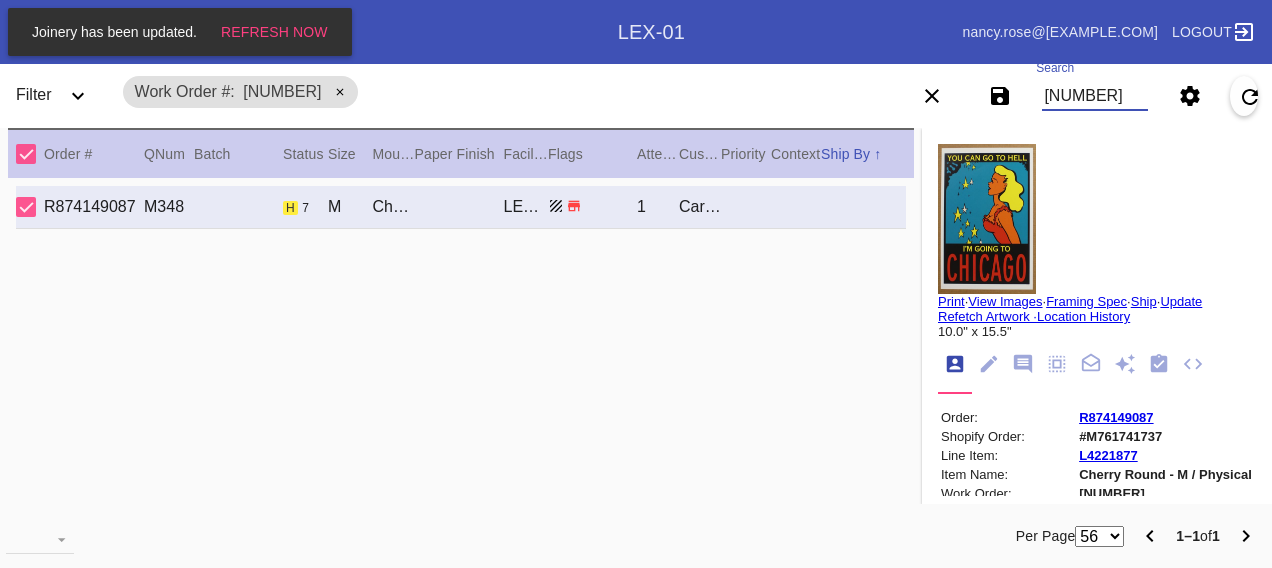 click on "[NUMBER]" at bounding box center [1094, 96] 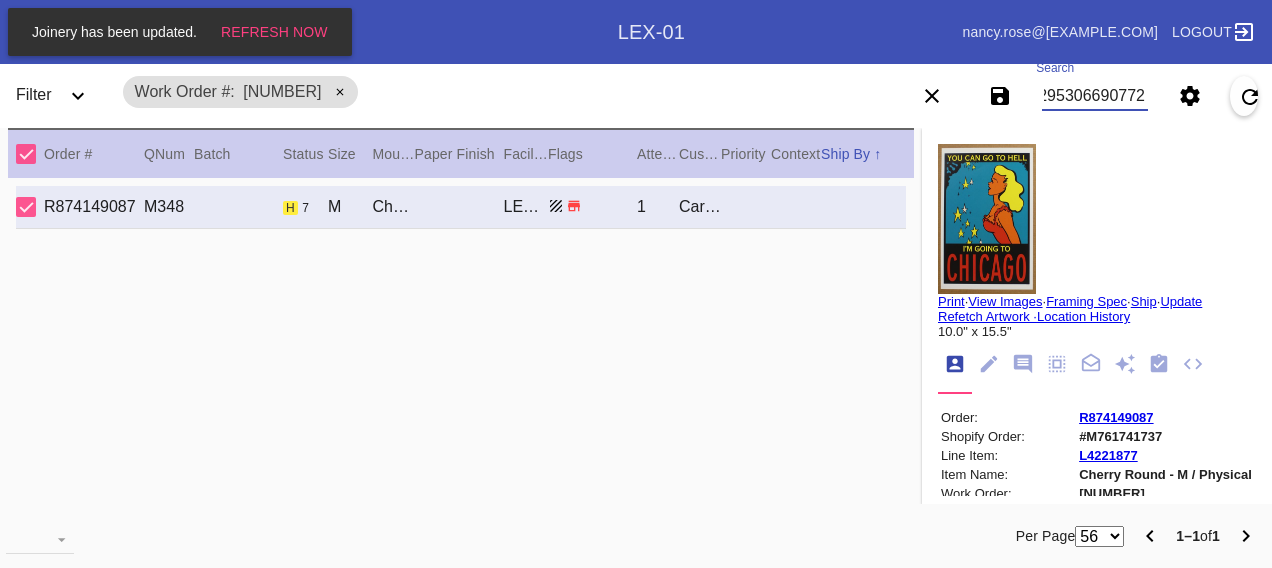scroll, scrollTop: 0, scrollLeft: 48, axis: horizontal 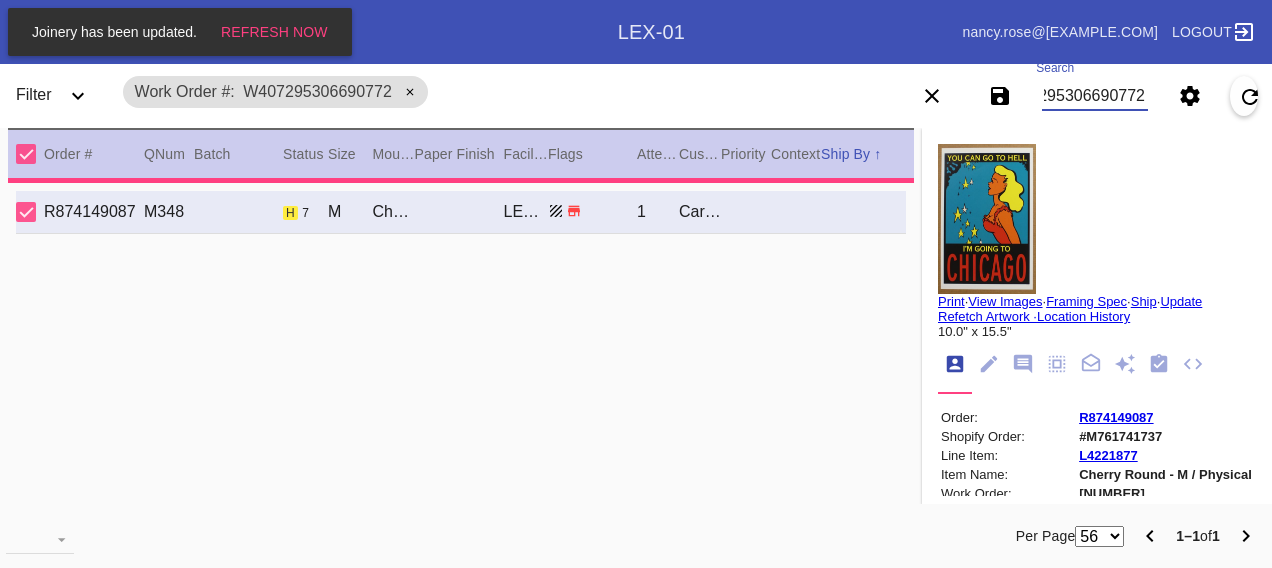 type on "23.75" 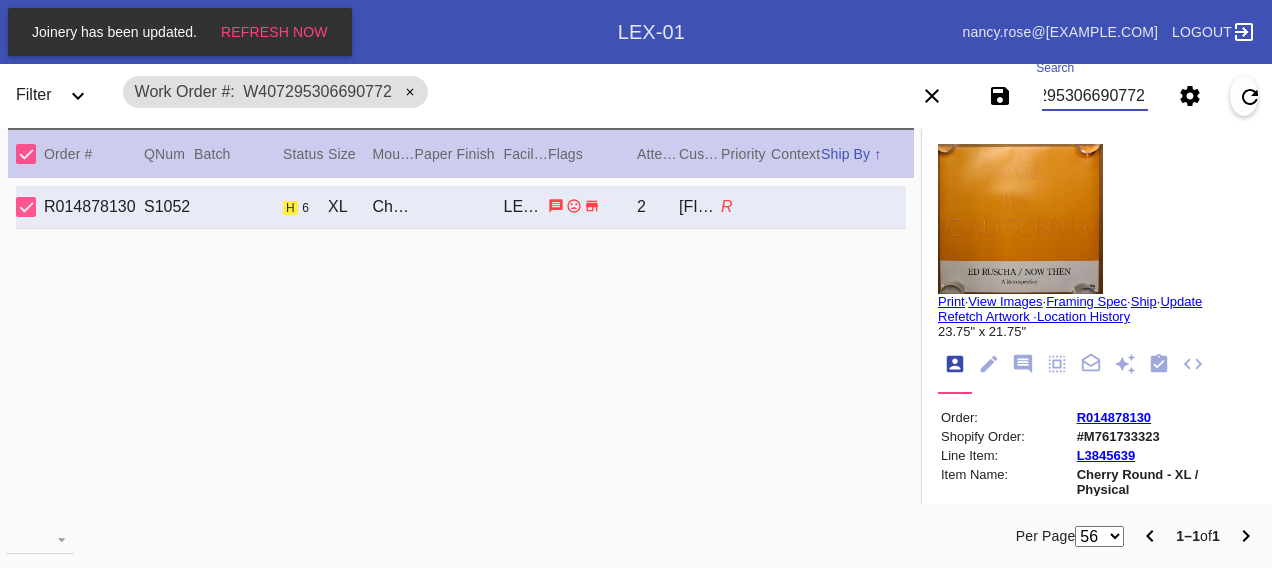 click on "W407295306690772" at bounding box center (1094, 96) 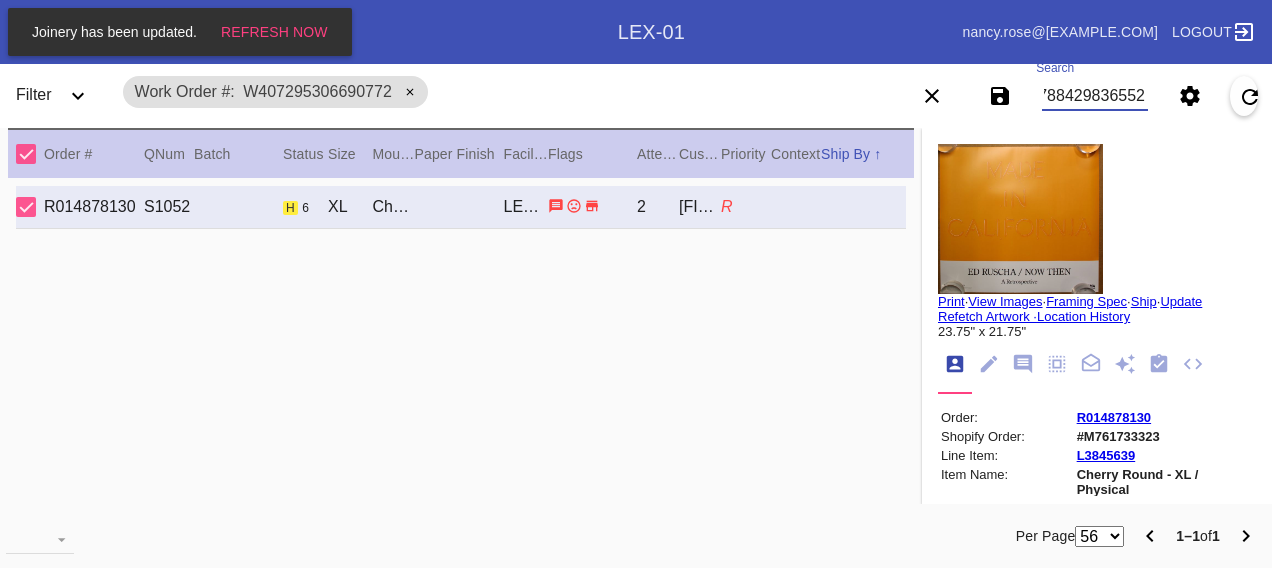 type on "W206788429836552" 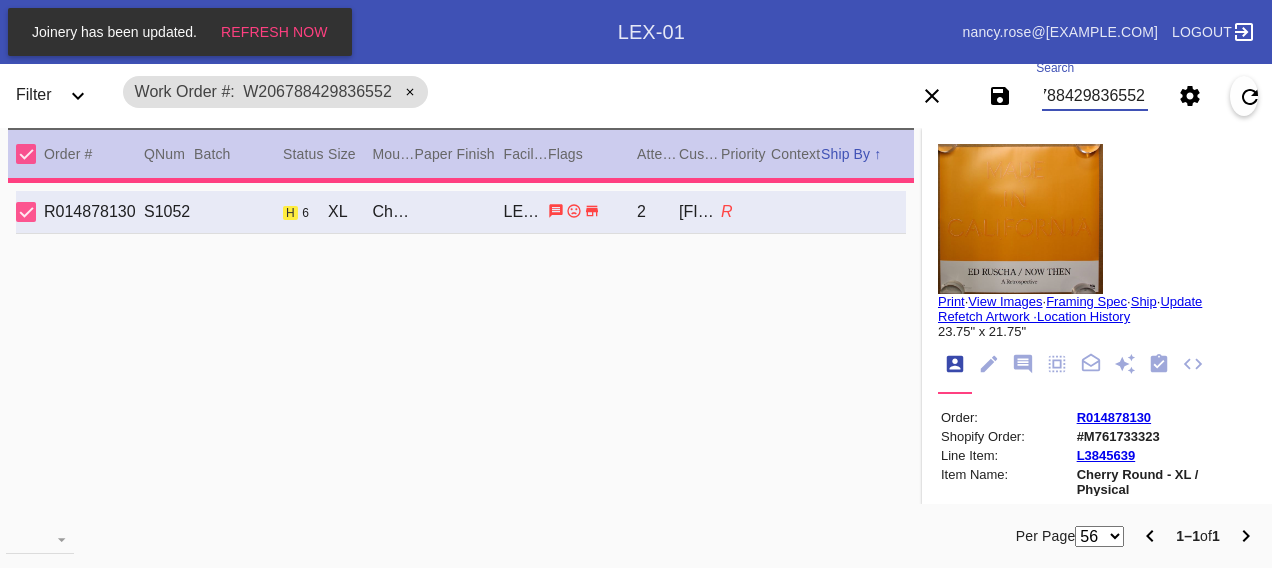 type on "22.5" 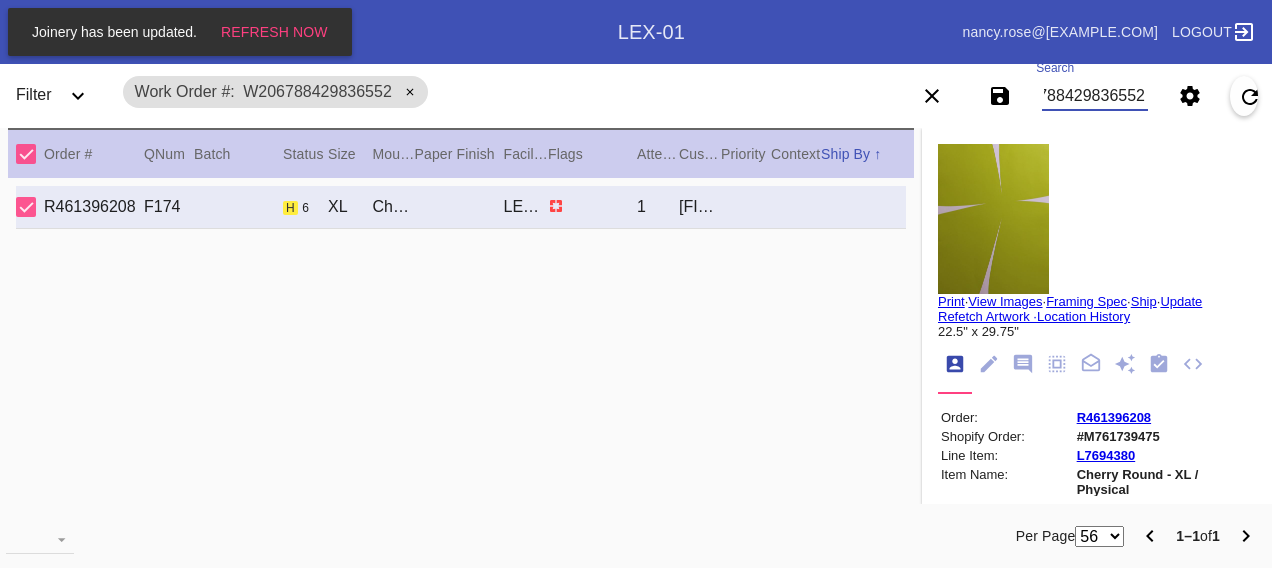 click on "W206788429836552" at bounding box center (1094, 96) 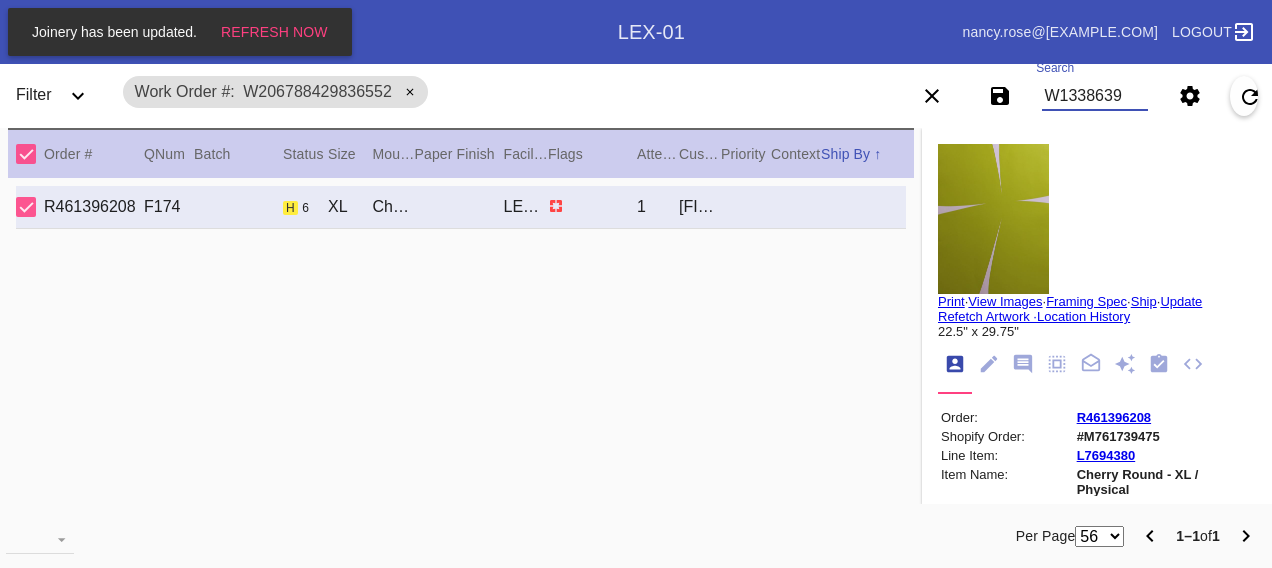 scroll, scrollTop: 0, scrollLeft: 0, axis: both 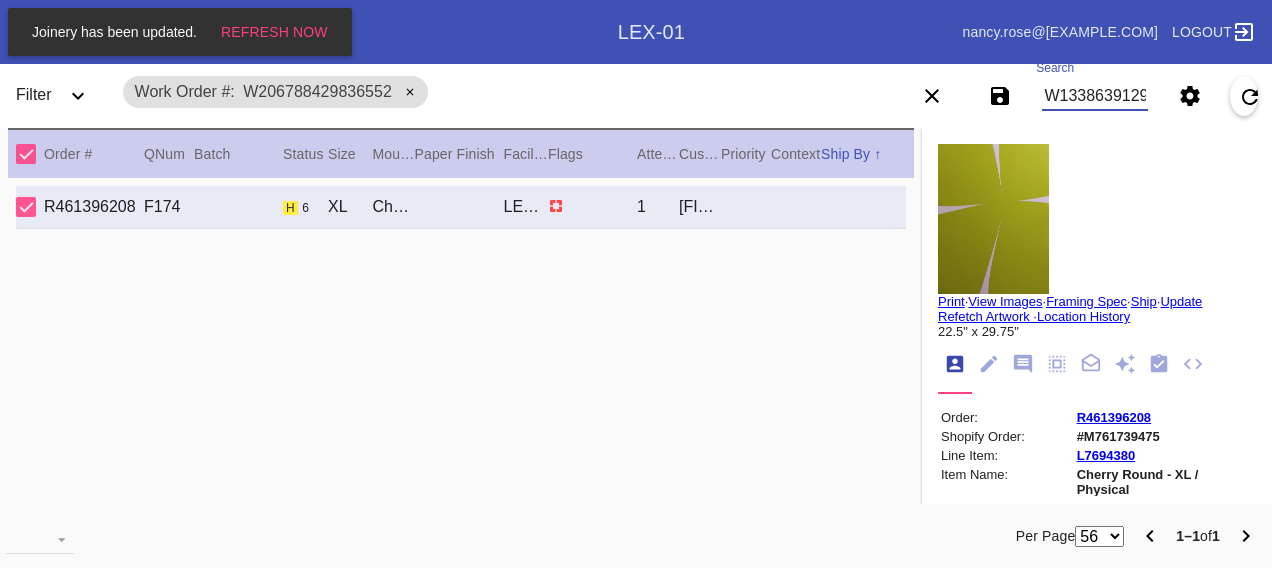 type on "W133863912998635" 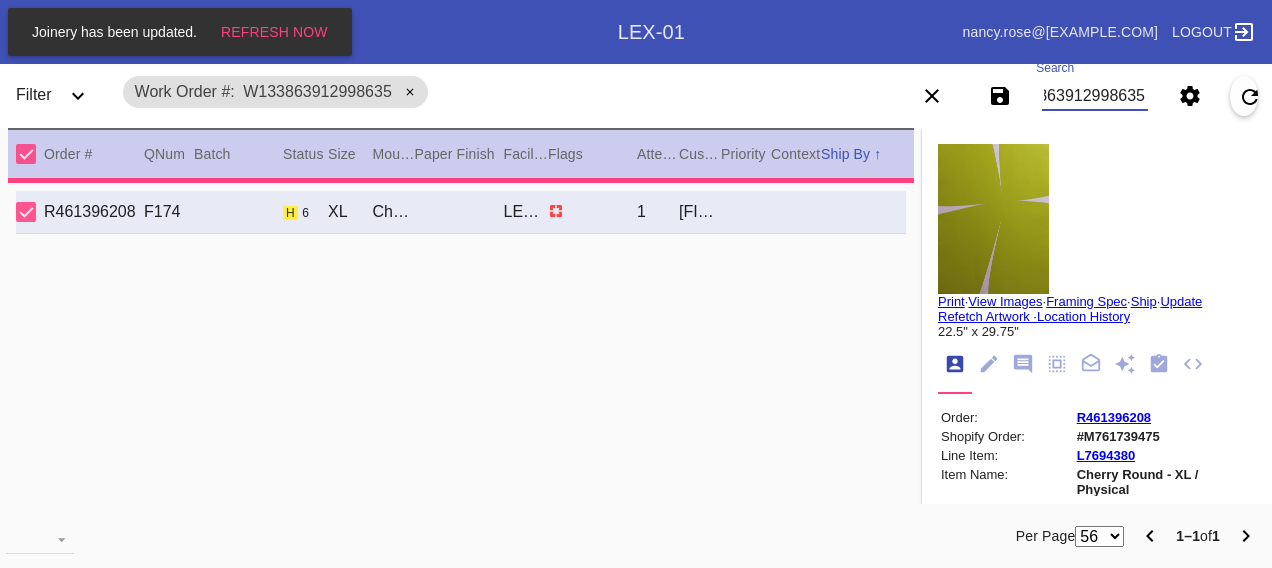 type on "27.625" 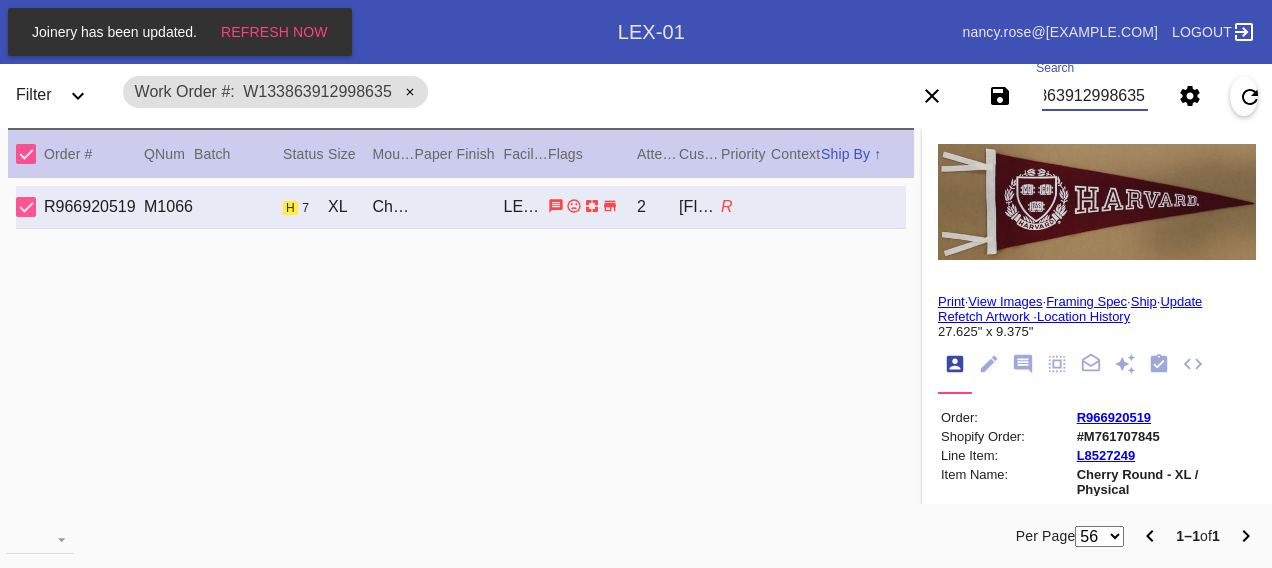 click on "W133863912998635" at bounding box center [1094, 96] 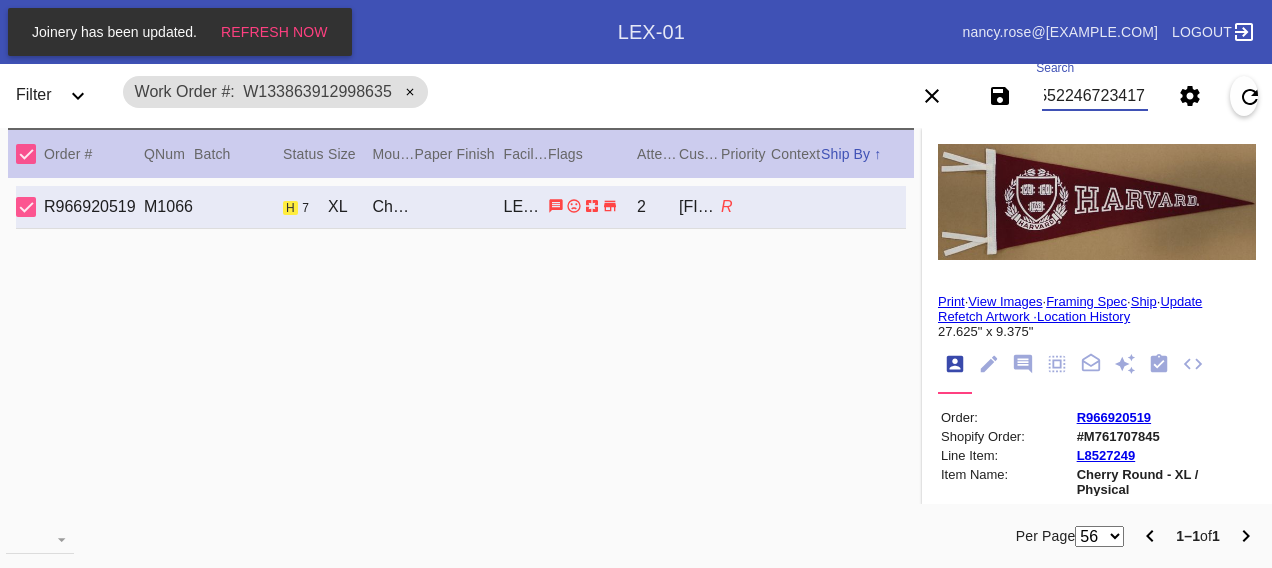 type on "W946552246723417" 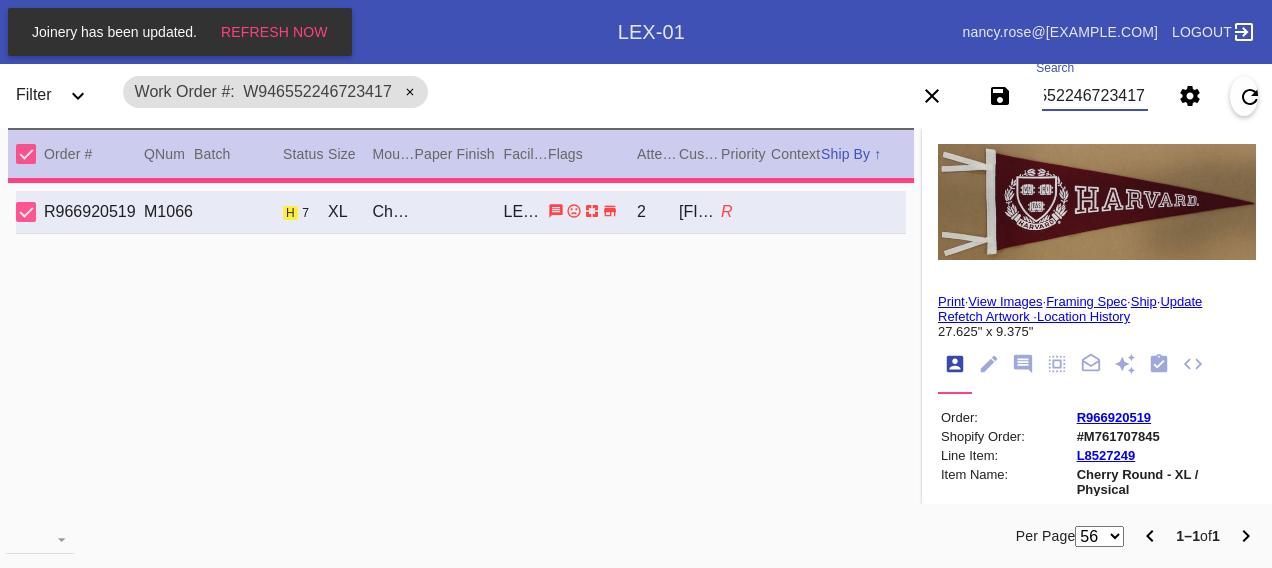 type on "23.25" 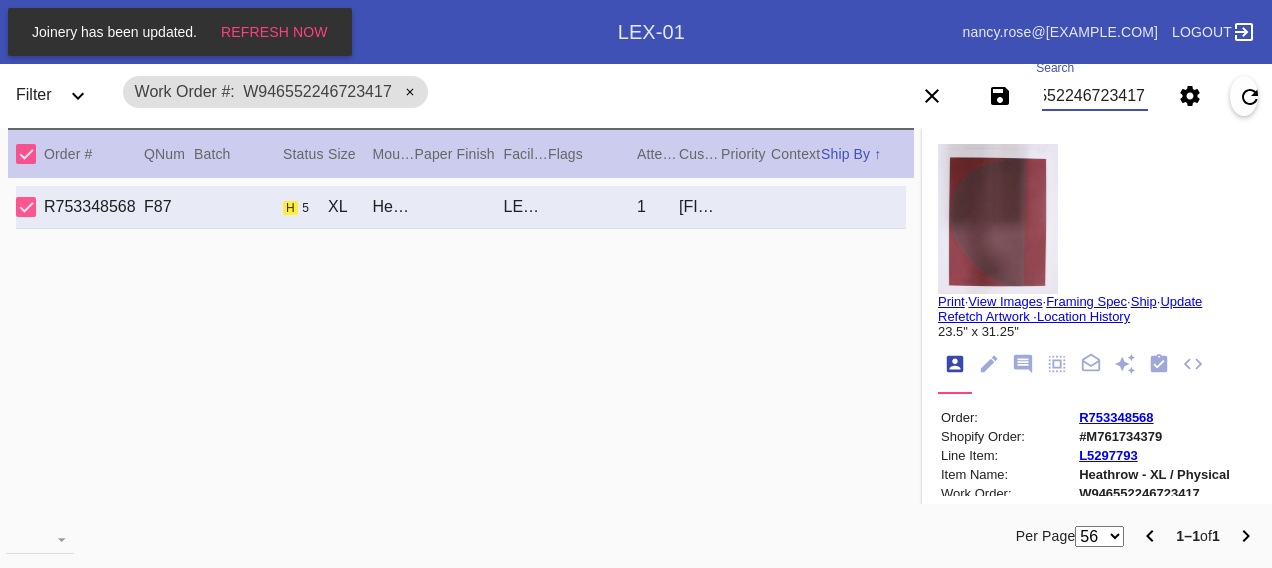 click on "W946552246723417" at bounding box center (1094, 96) 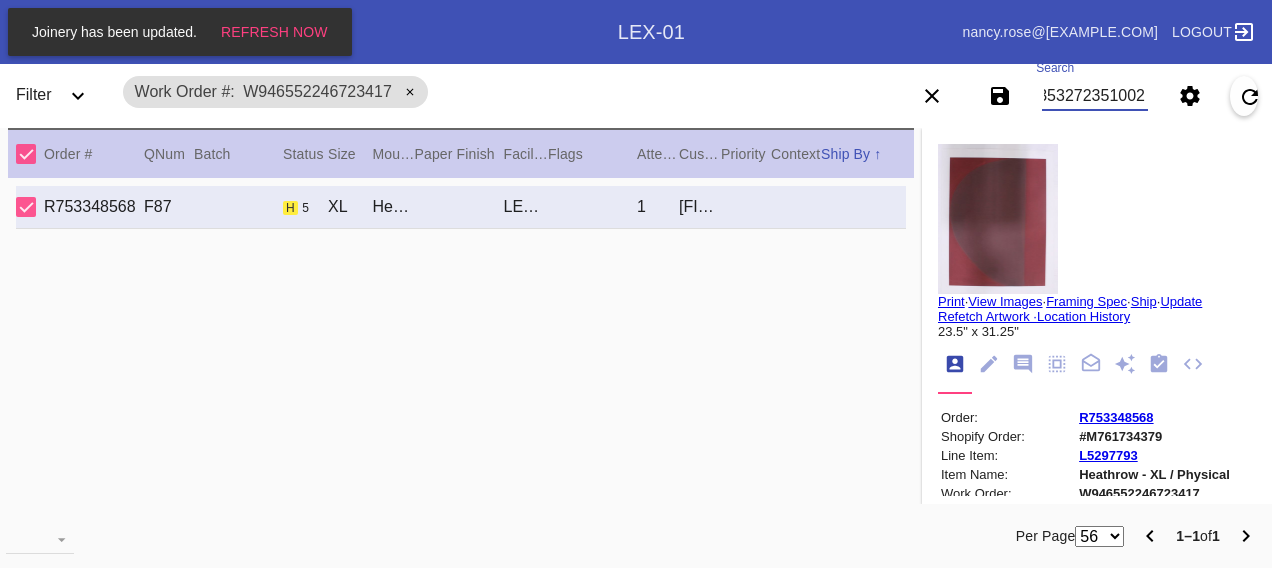 type on "W733353272351002" 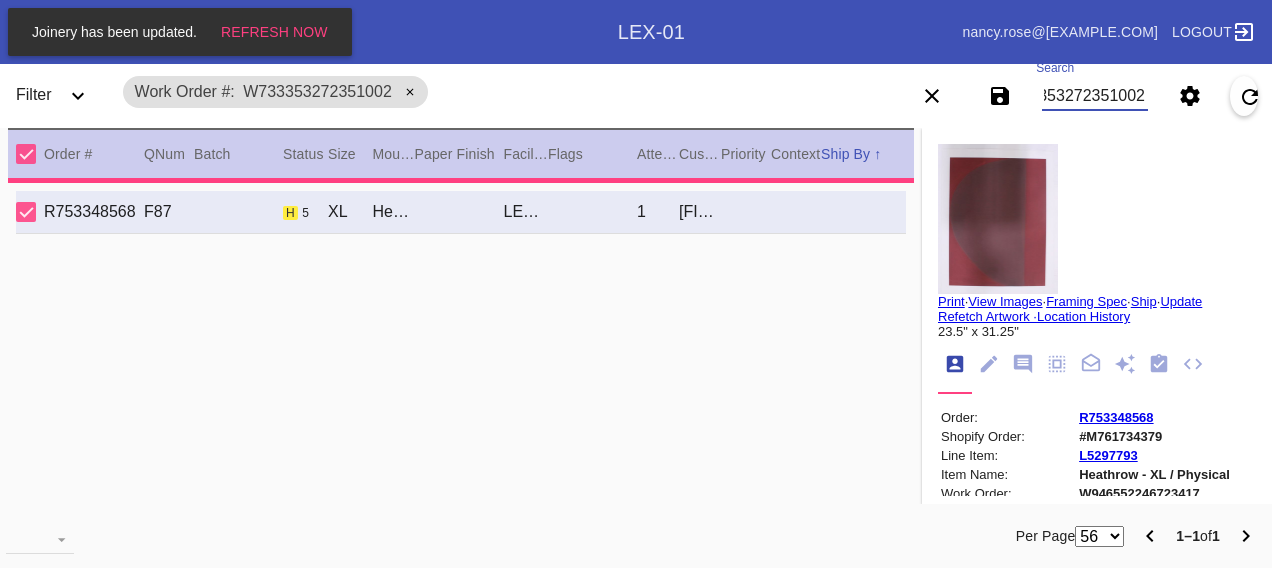 type on "15.125" 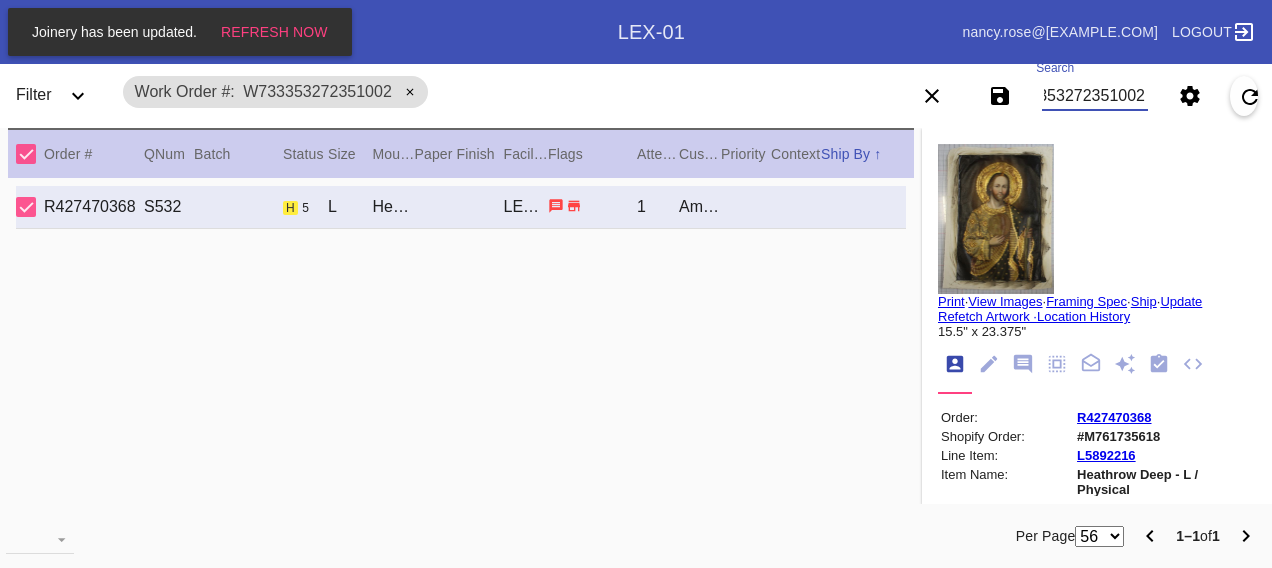 click on "W733353272351002" at bounding box center [1094, 96] 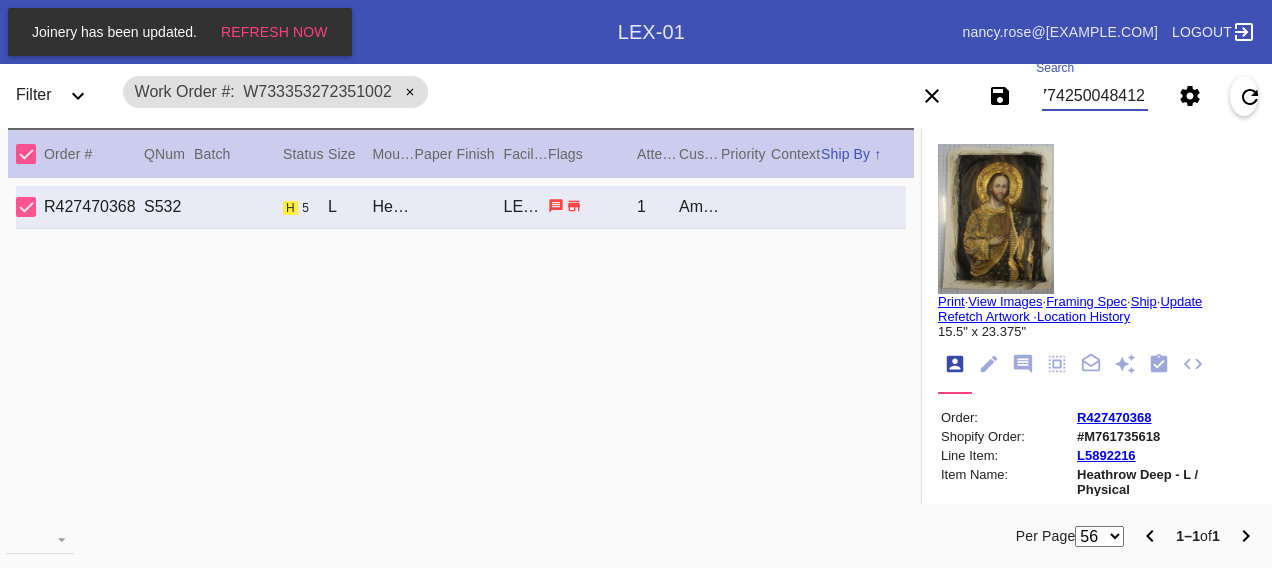 type on "W463774250048412" 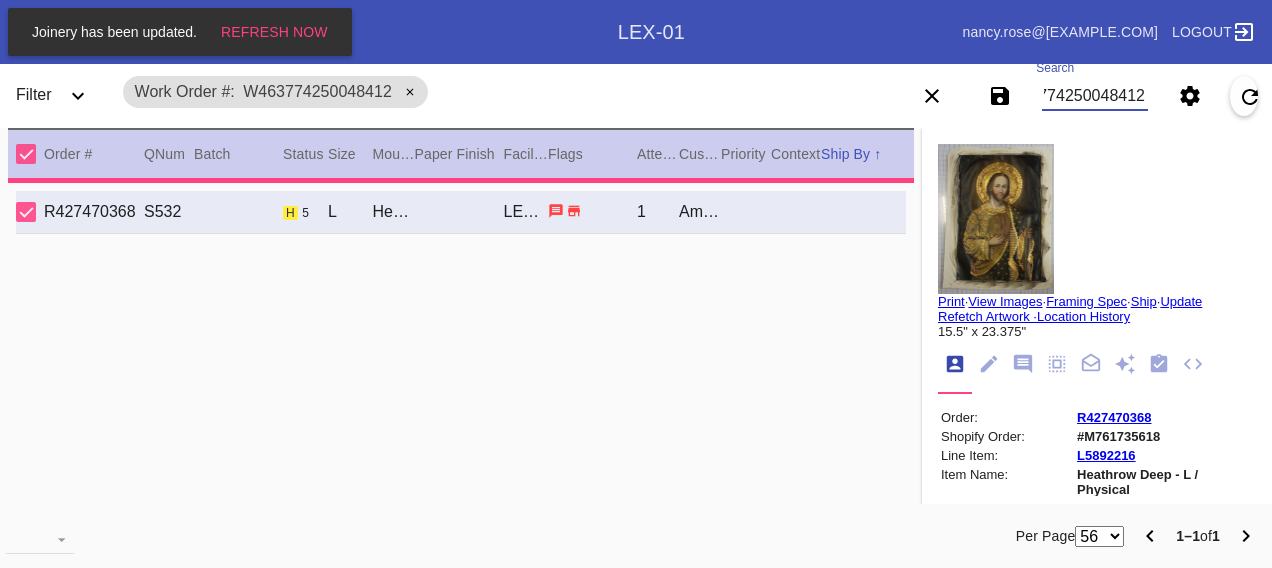 type on "11.75" 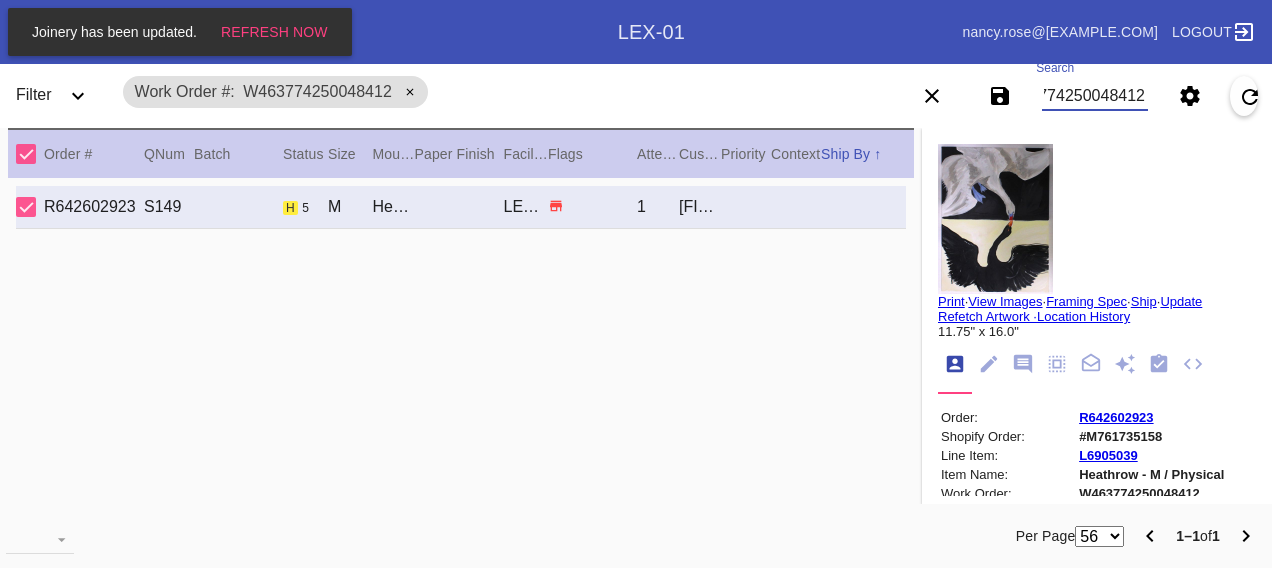 click on "W463774250048412" at bounding box center (1094, 96) 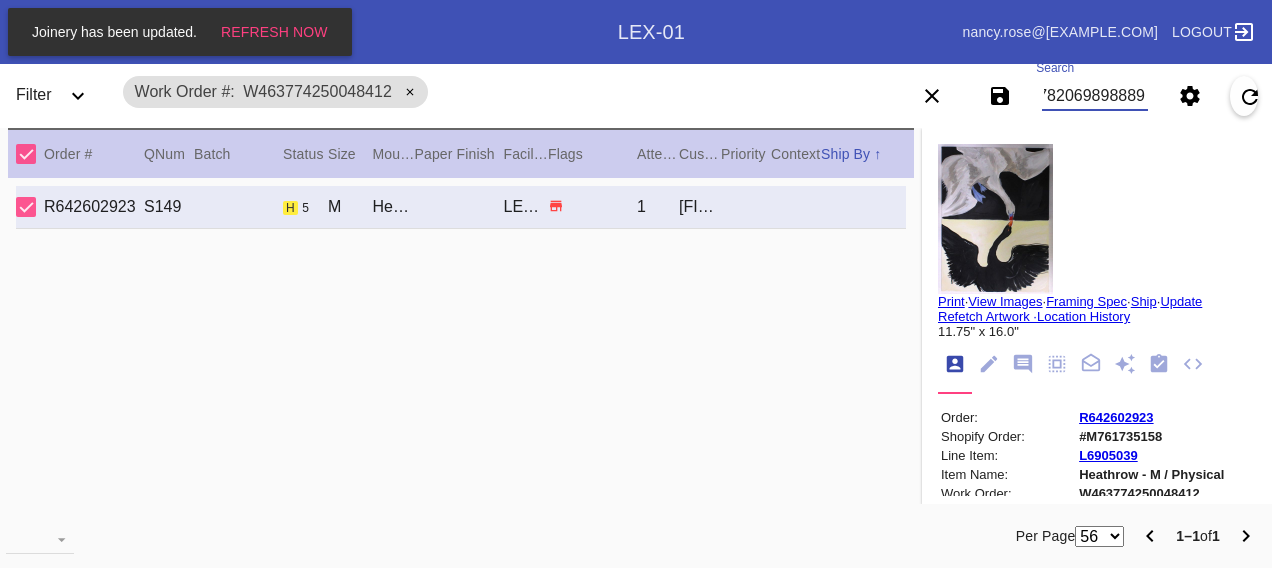 scroll, scrollTop: 0, scrollLeft: 48, axis: horizontal 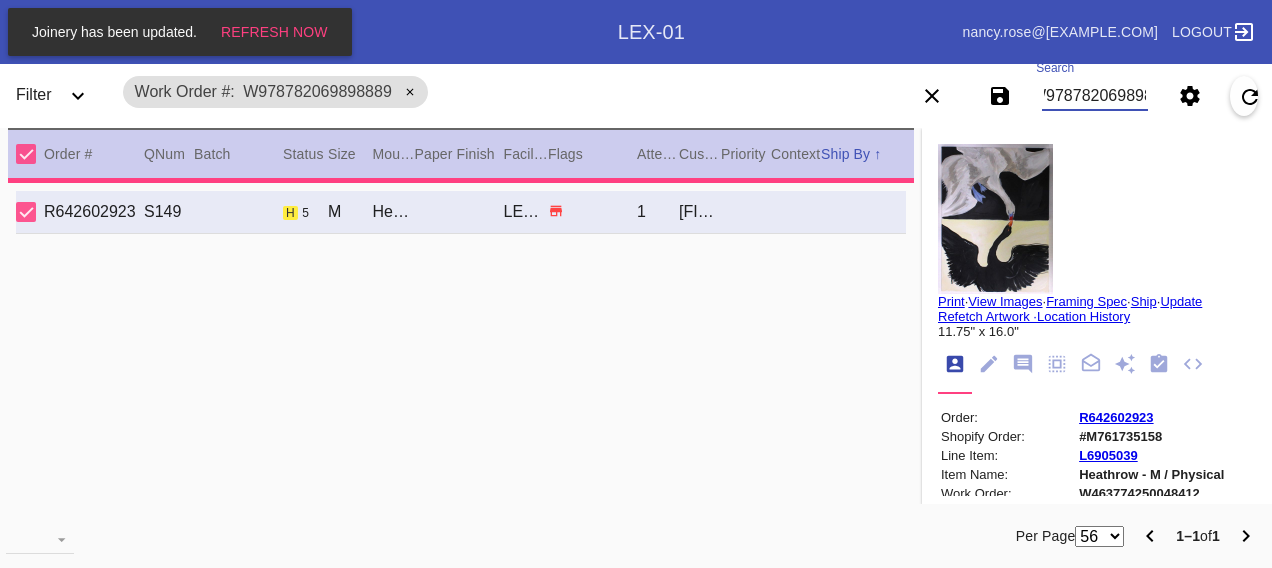 type on "W978782069898889W978782069898889" 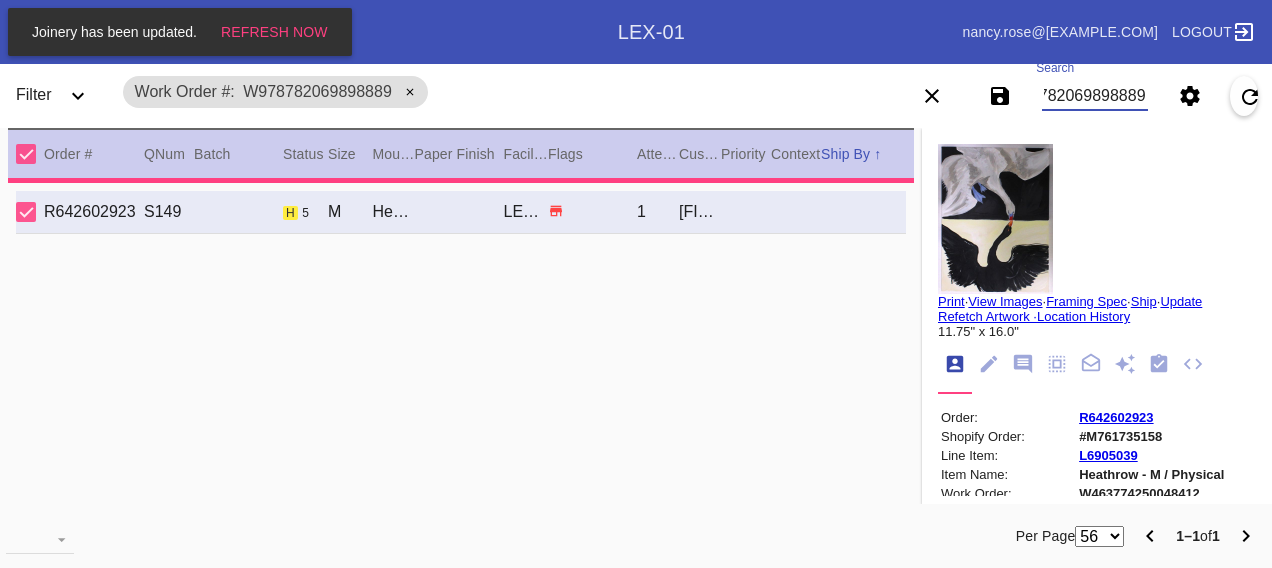 type on "23.5" 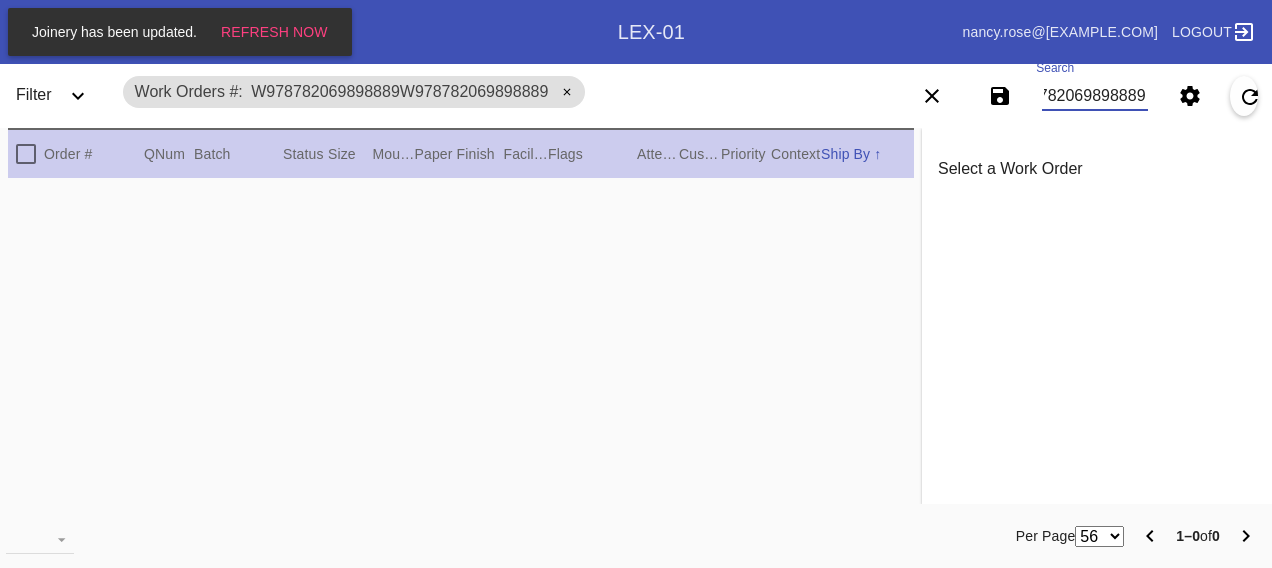 click on "W978782069898889W978782069898889" at bounding box center [1094, 96] 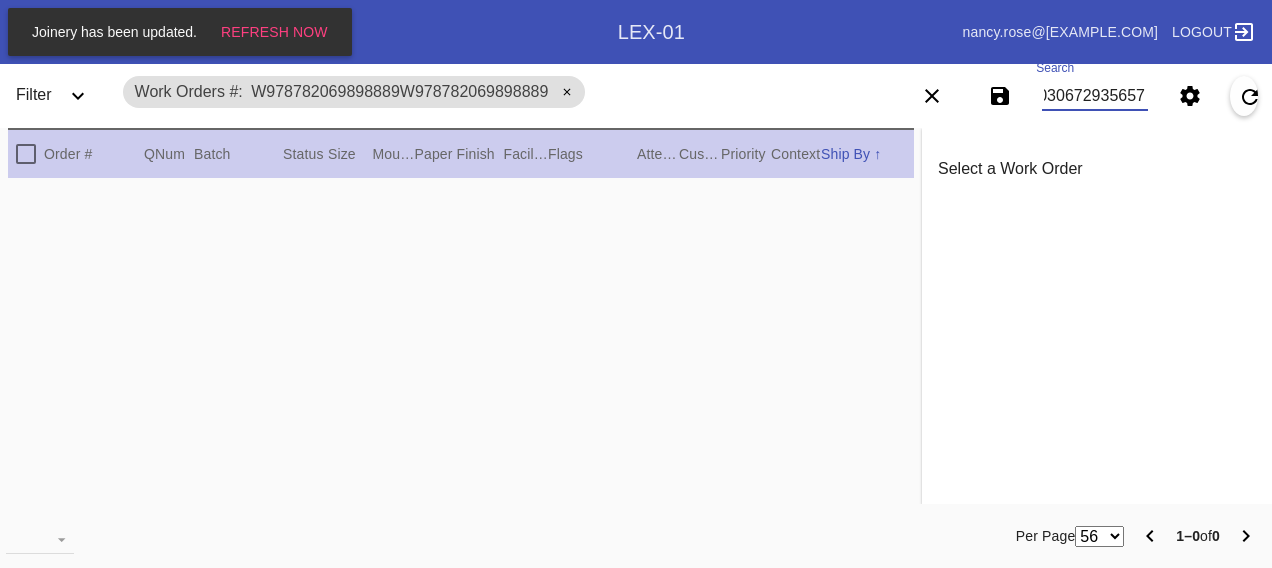 type on "W165030672935657" 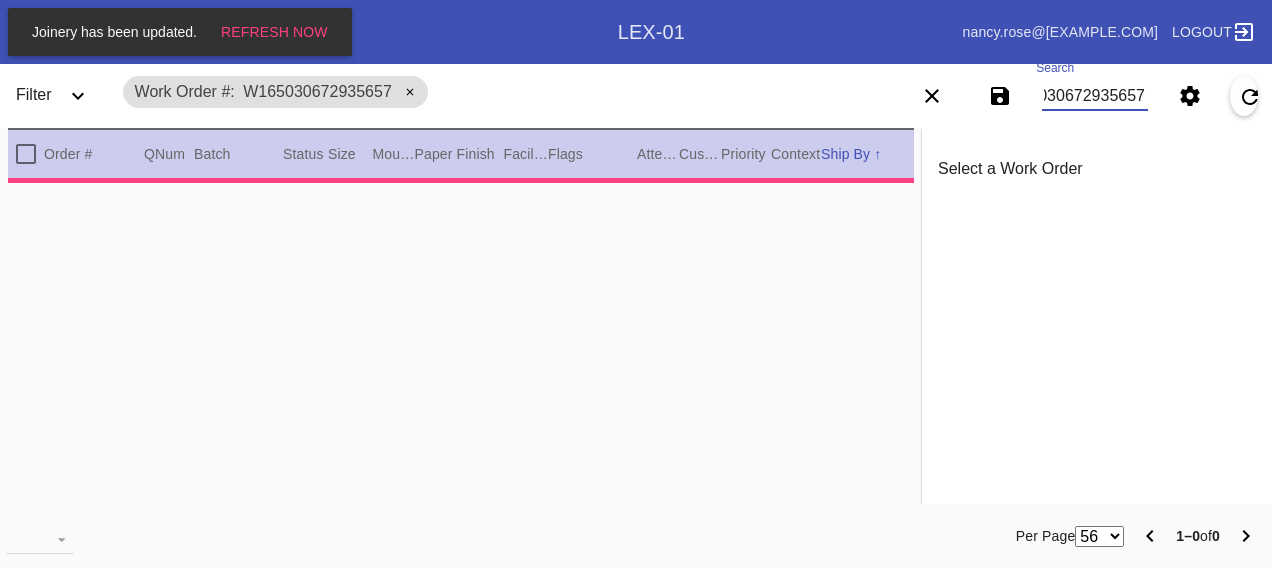 type on "12.0" 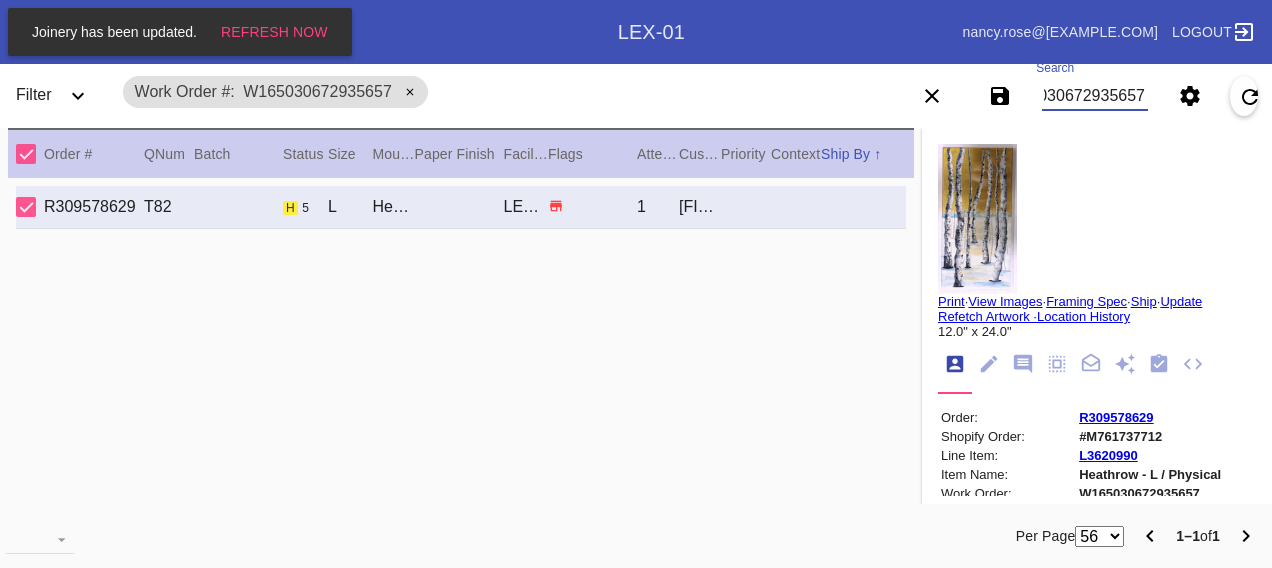 click on "W165030672935657" at bounding box center [1094, 96] 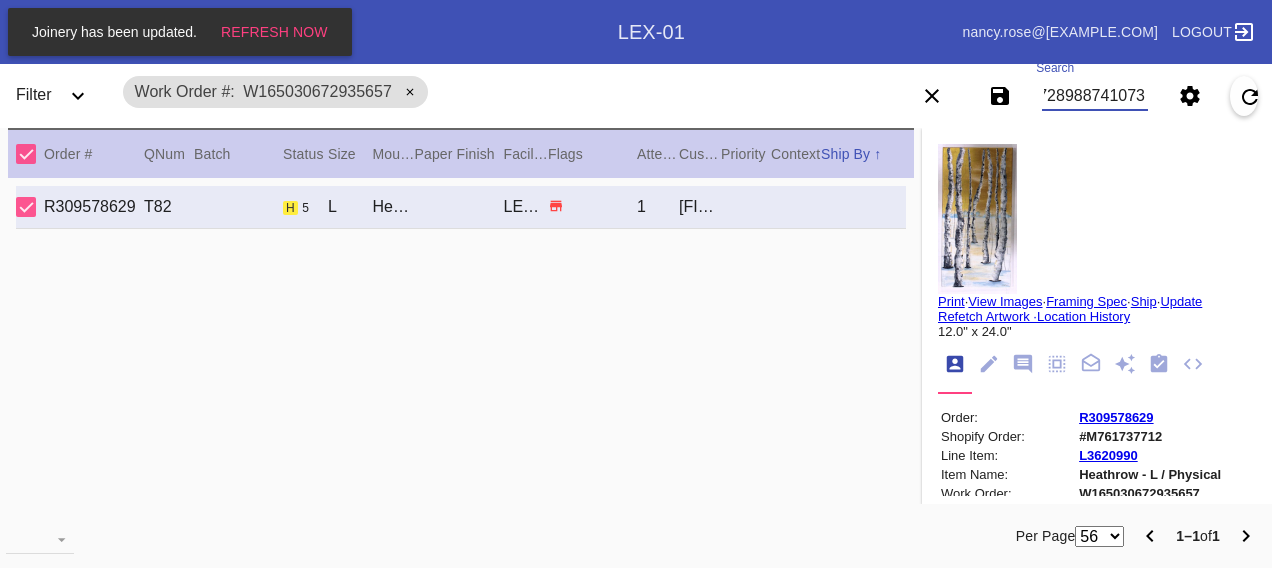 type on "W132728988741073" 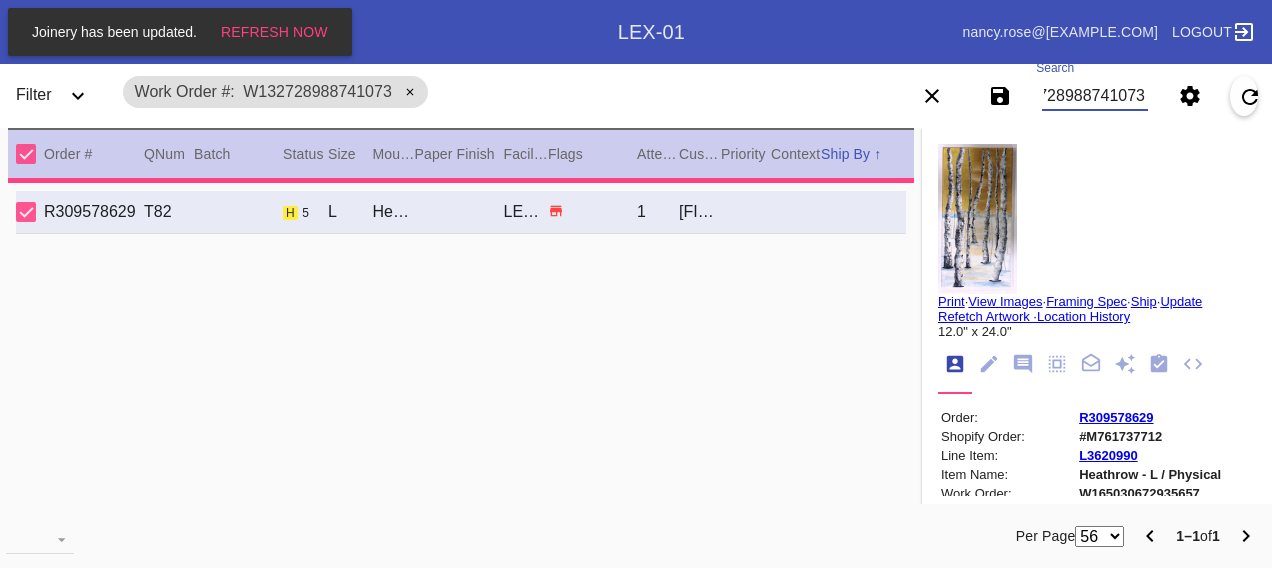 type on "18.0" 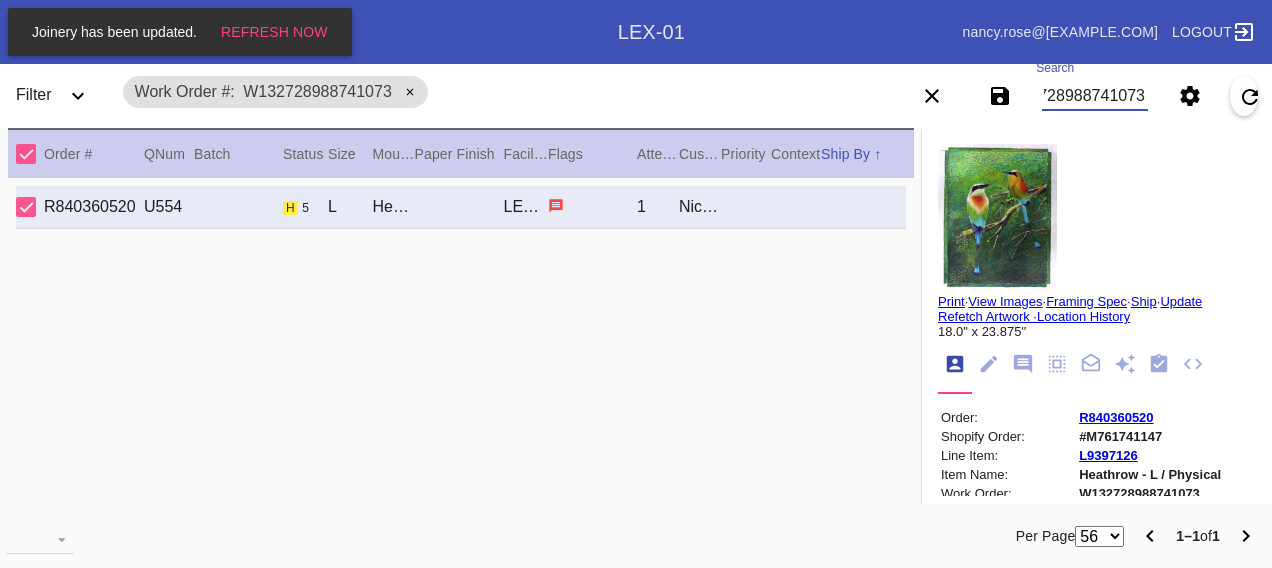click on "W132728988741073" at bounding box center (1094, 96) 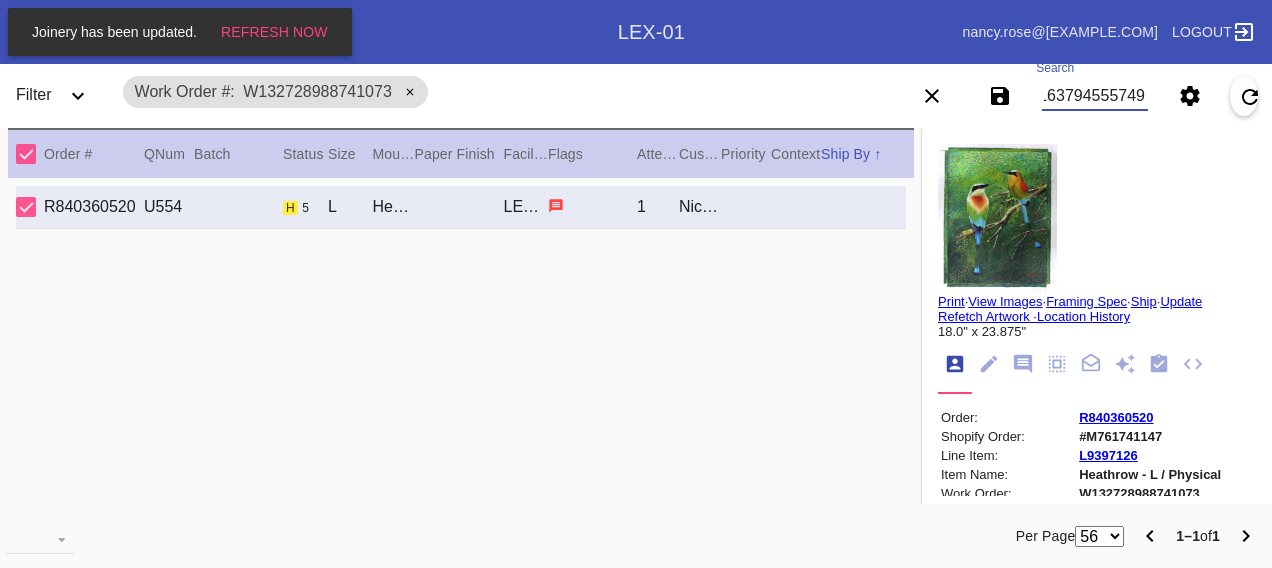 type on "W464163794555749" 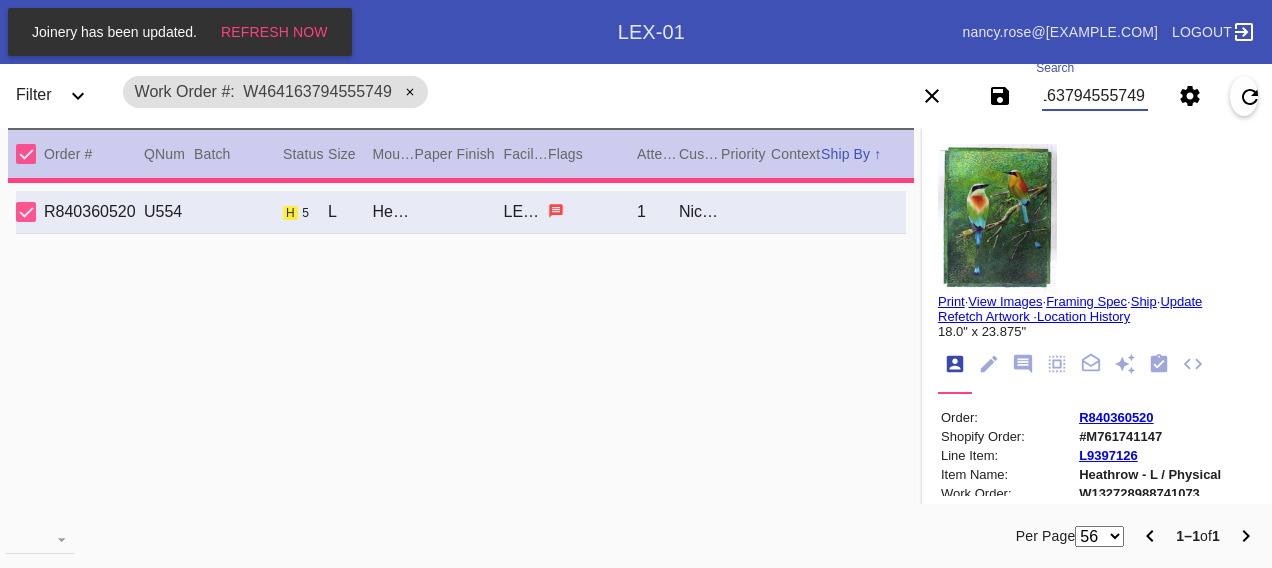 type on "24.0" 